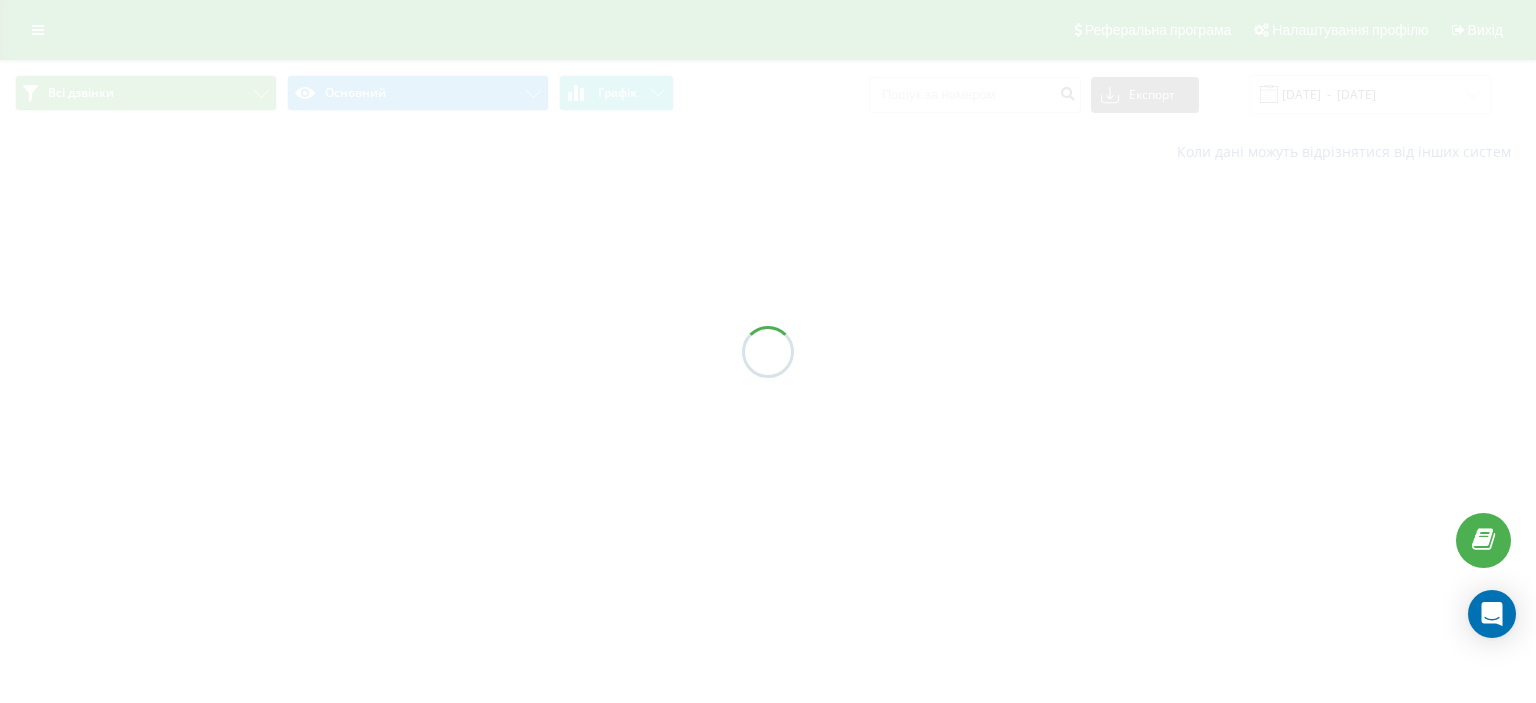 scroll, scrollTop: 0, scrollLeft: 0, axis: both 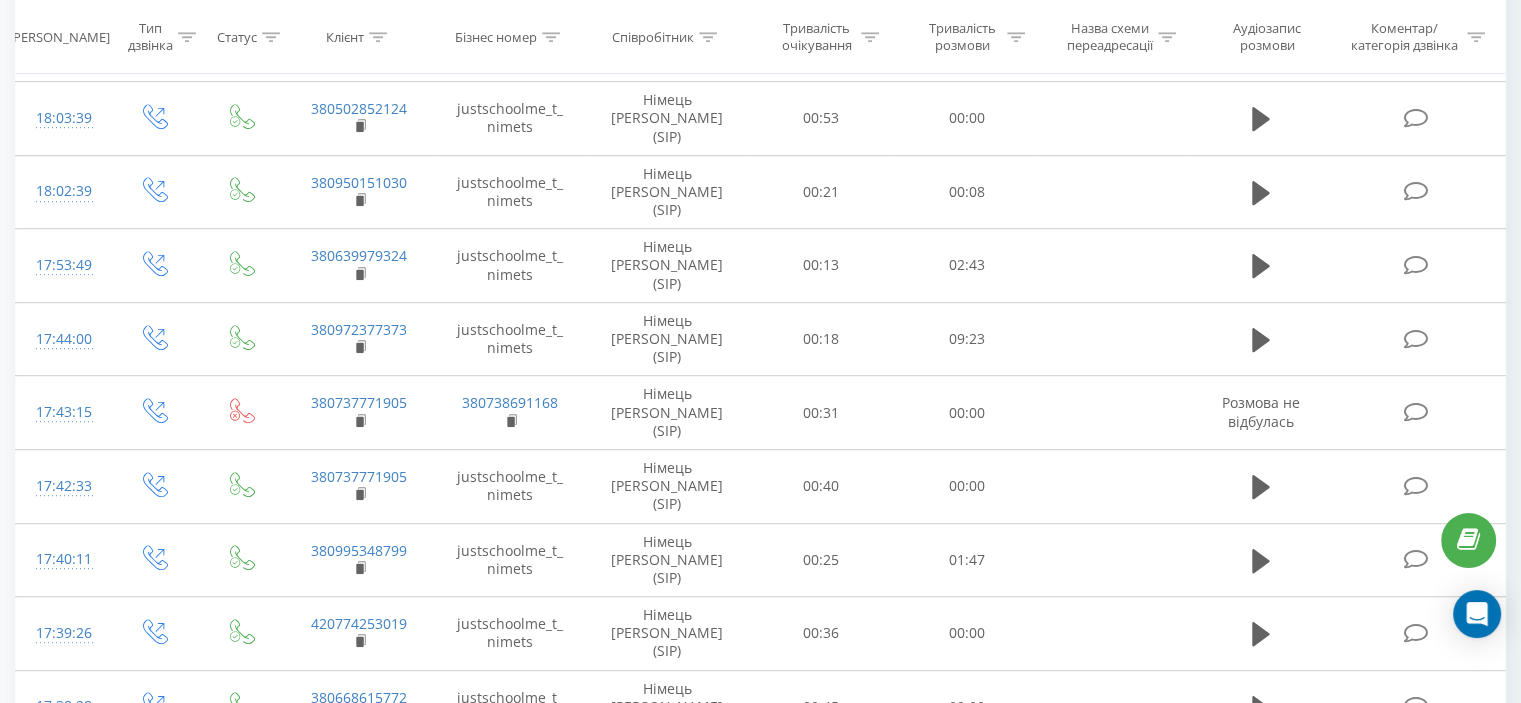 click 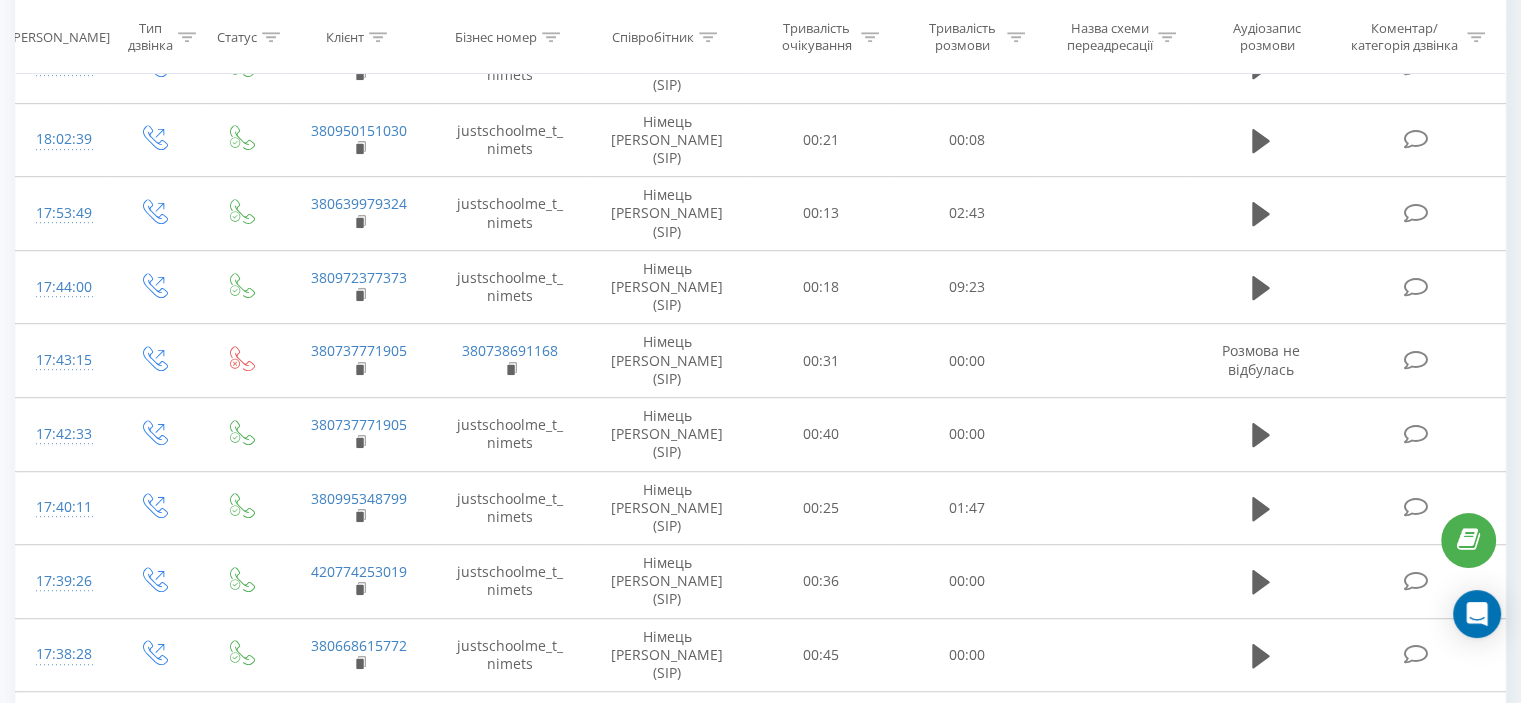 scroll, scrollTop: 1196, scrollLeft: 0, axis: vertical 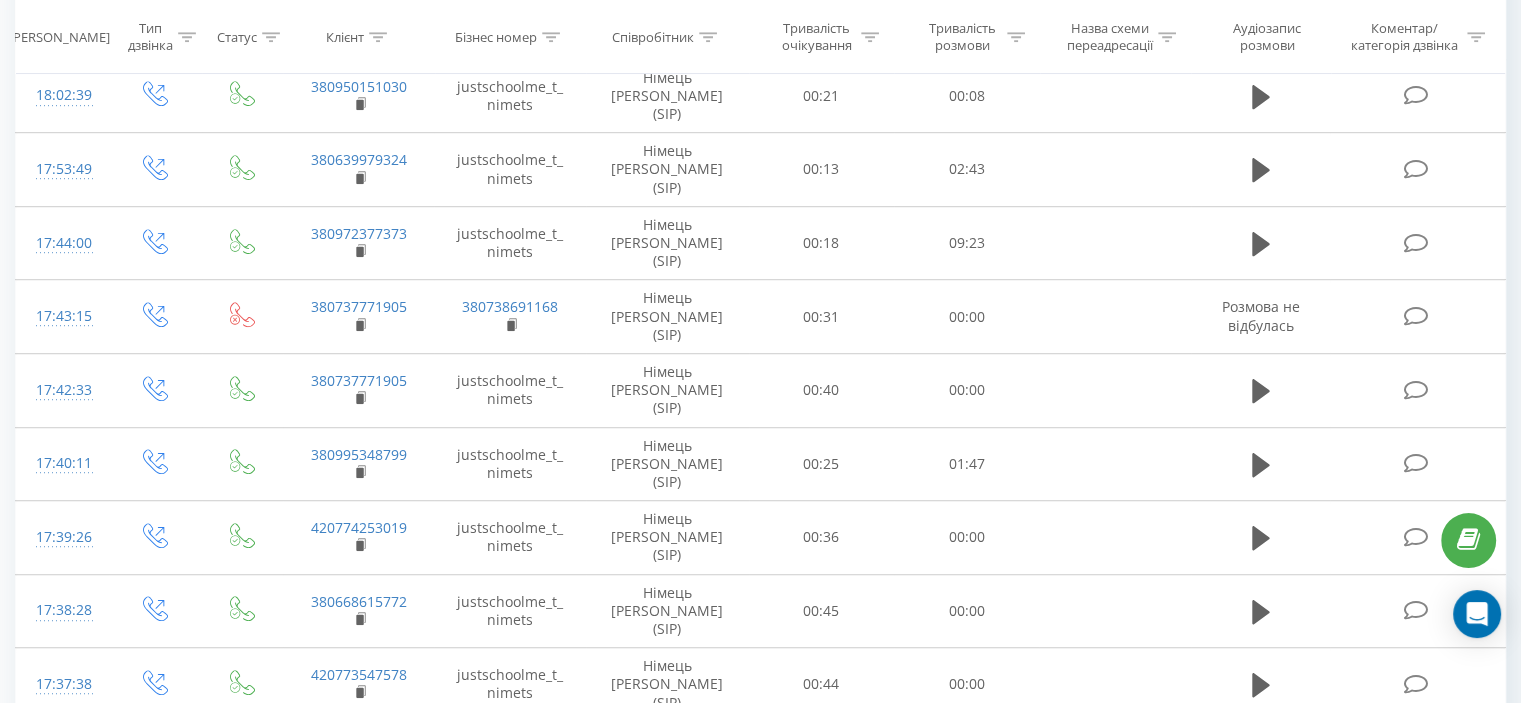 click on "2" at bounding box center (1202, 1064) 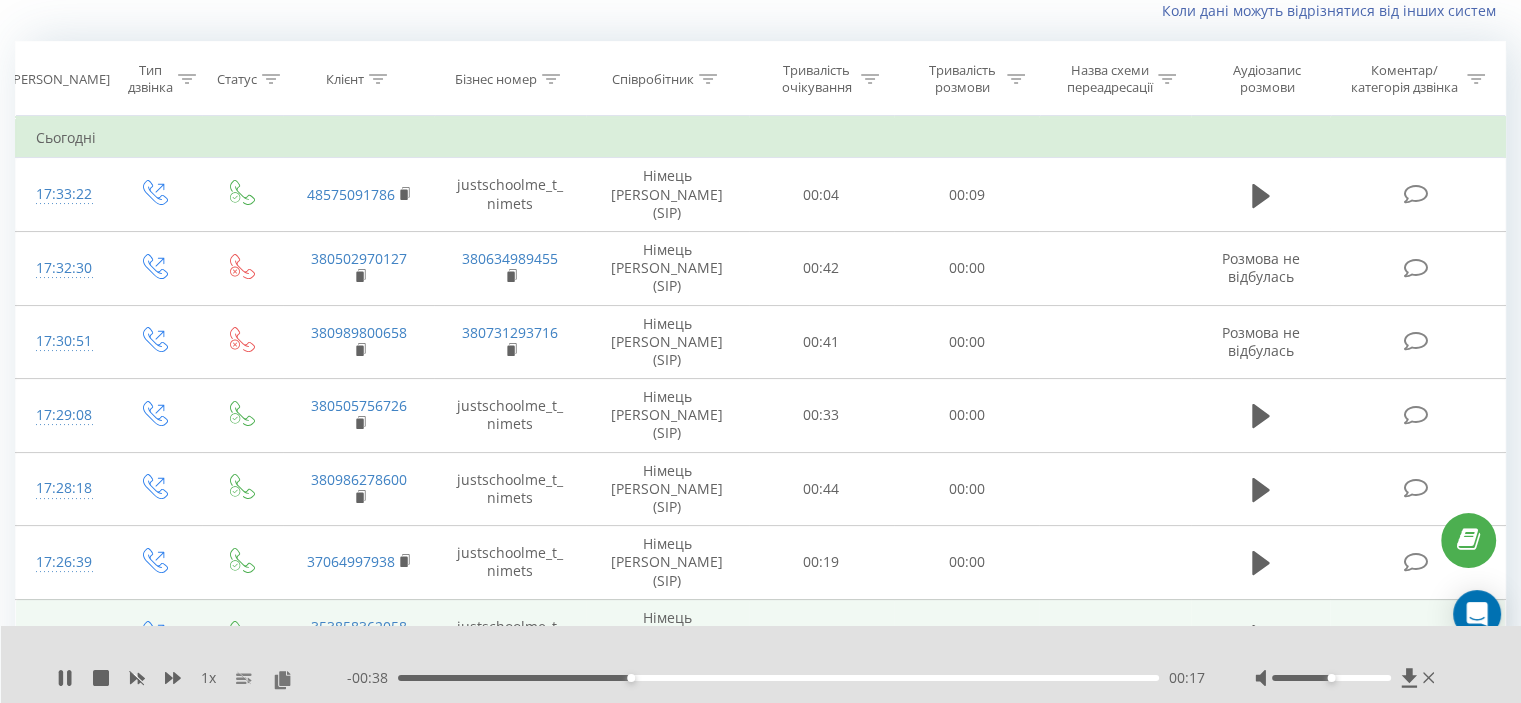 scroll, scrollTop: 132, scrollLeft: 0, axis: vertical 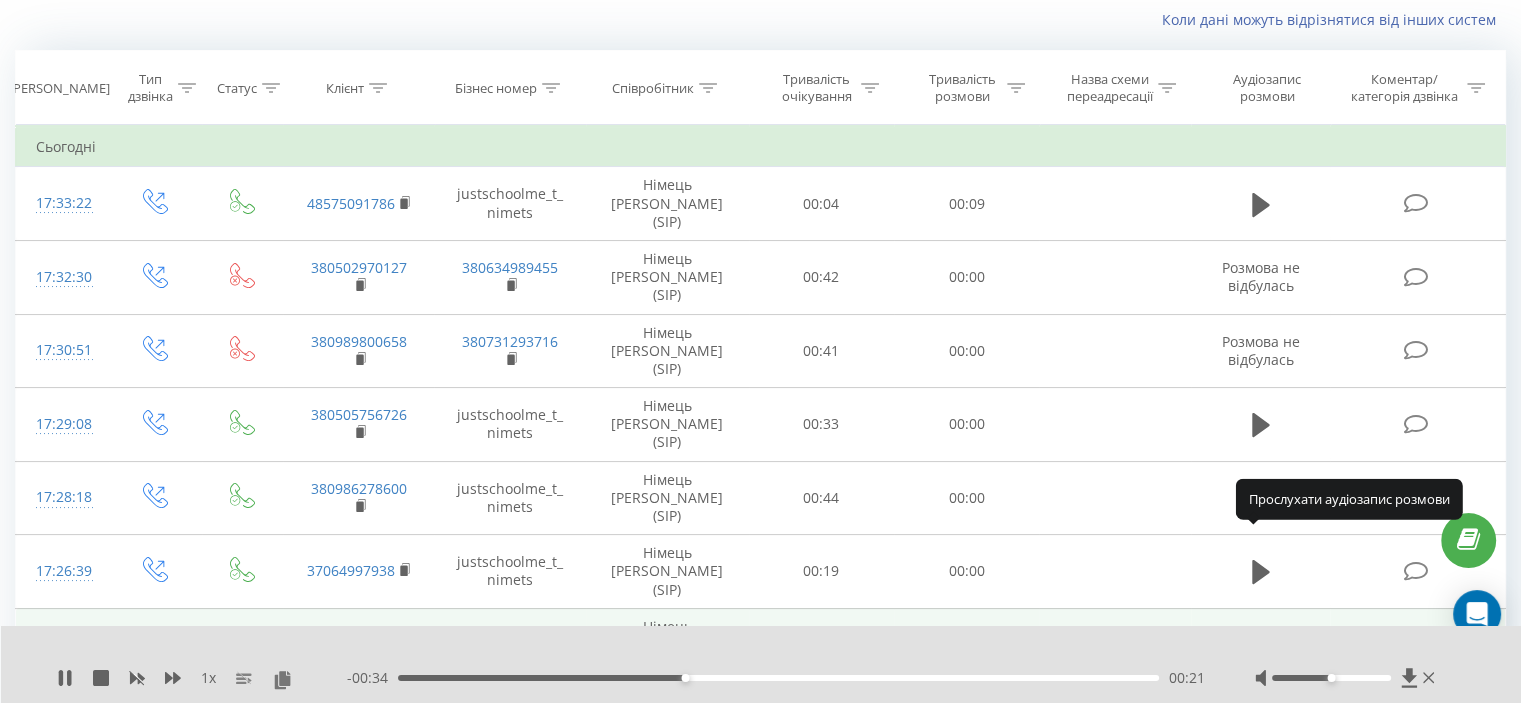 click 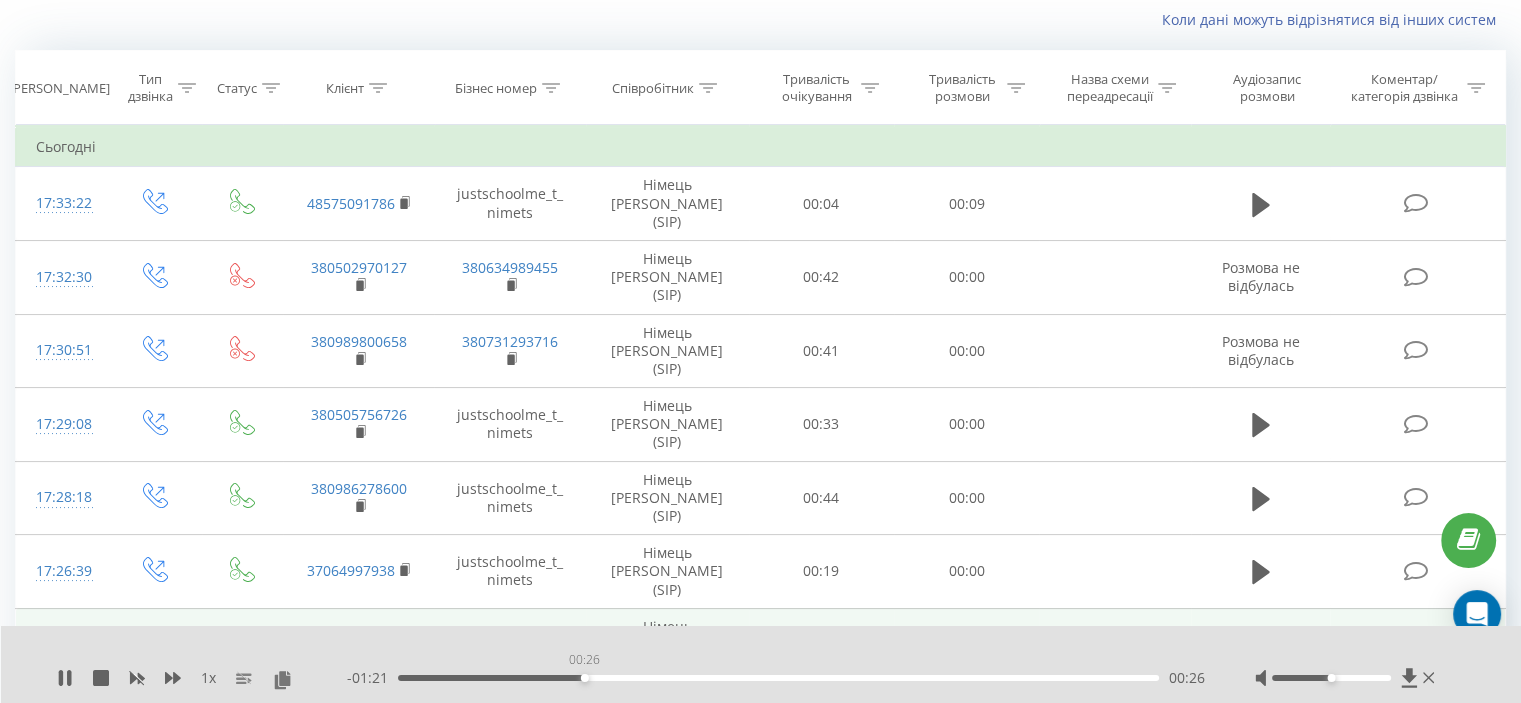 click on "00:26" at bounding box center [778, 678] 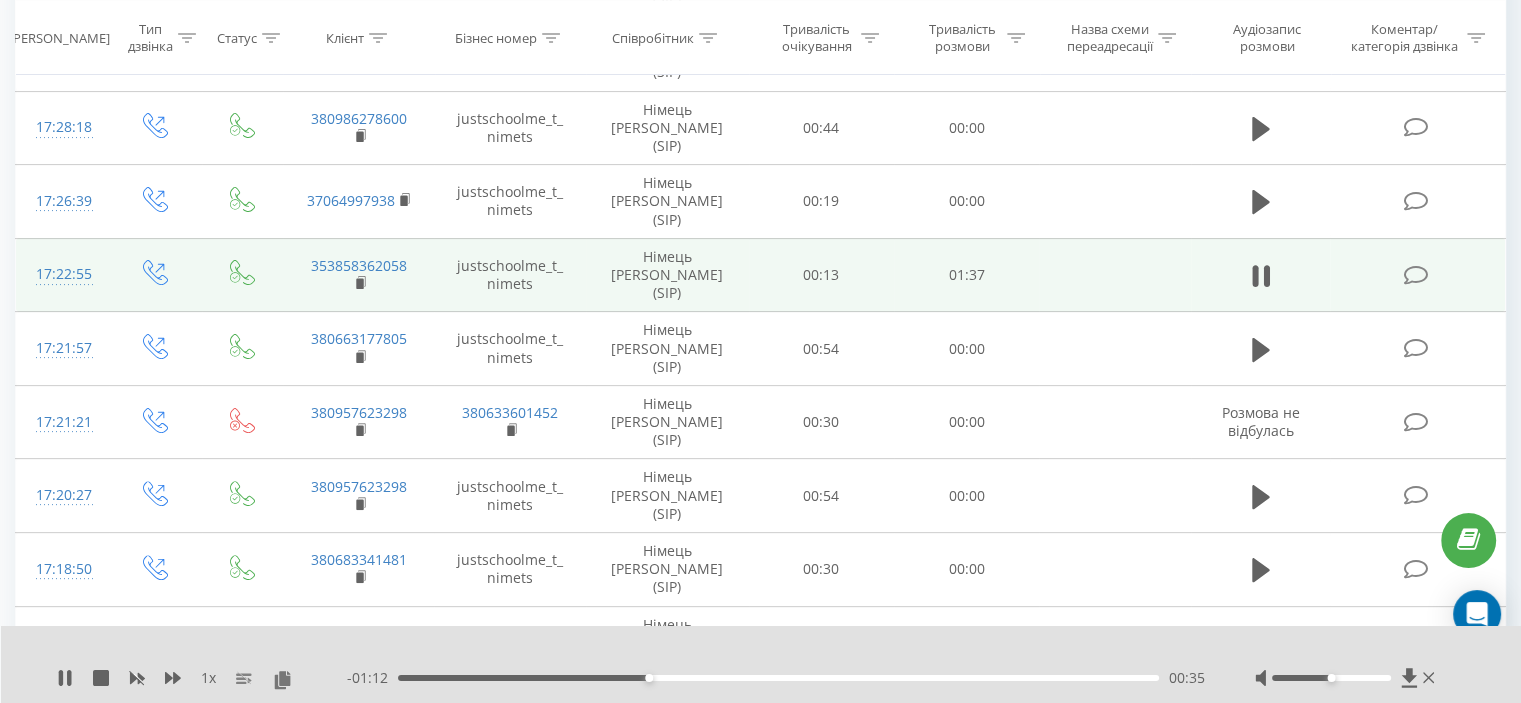 scroll, scrollTop: 532, scrollLeft: 0, axis: vertical 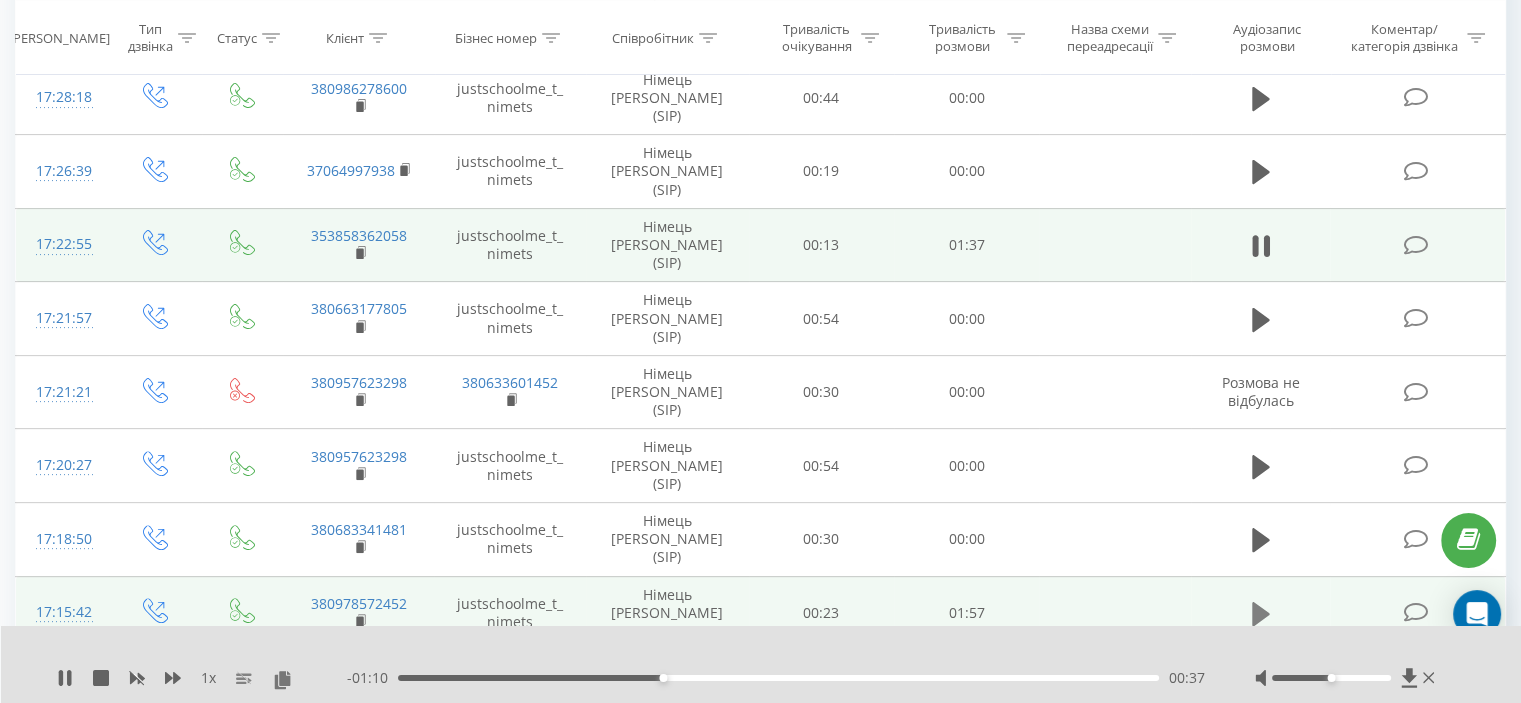 click 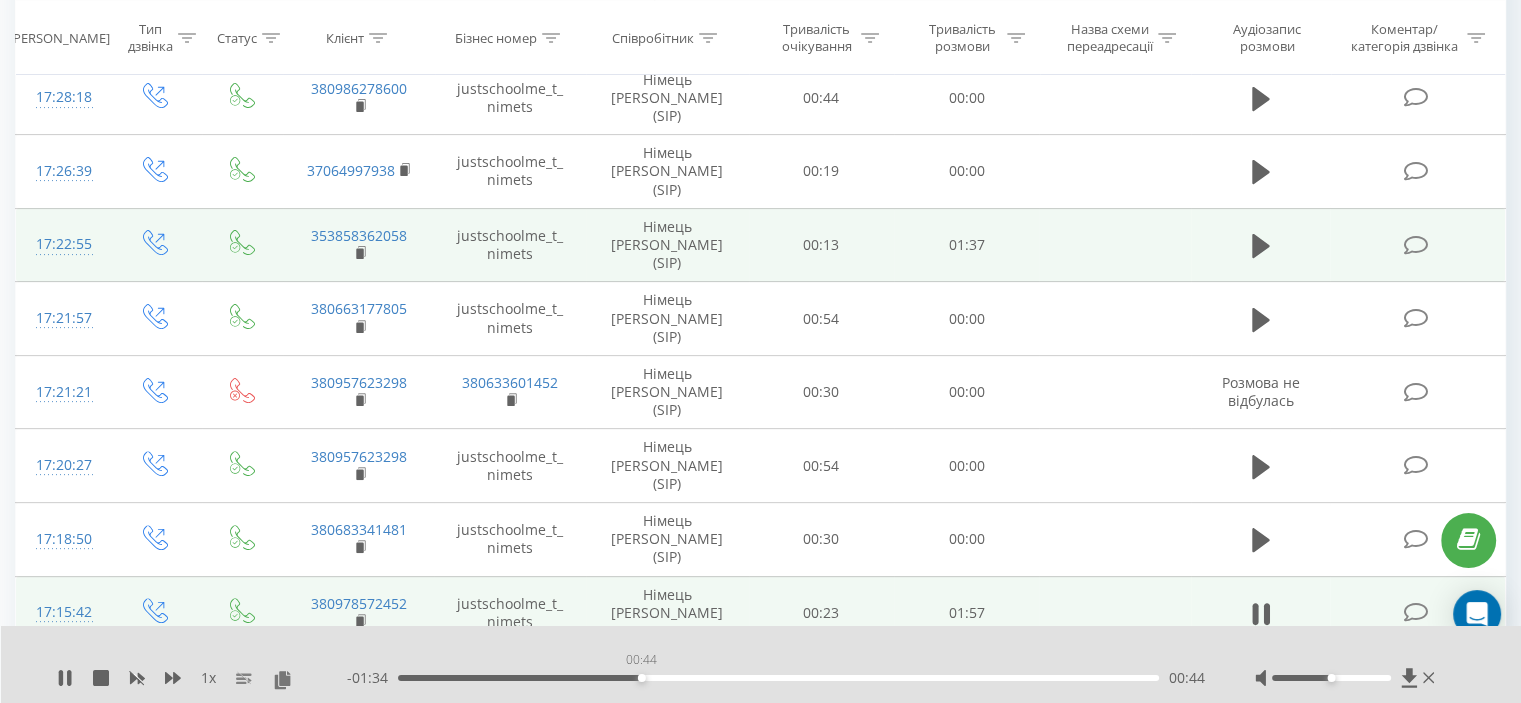 click on "00:44" at bounding box center (778, 678) 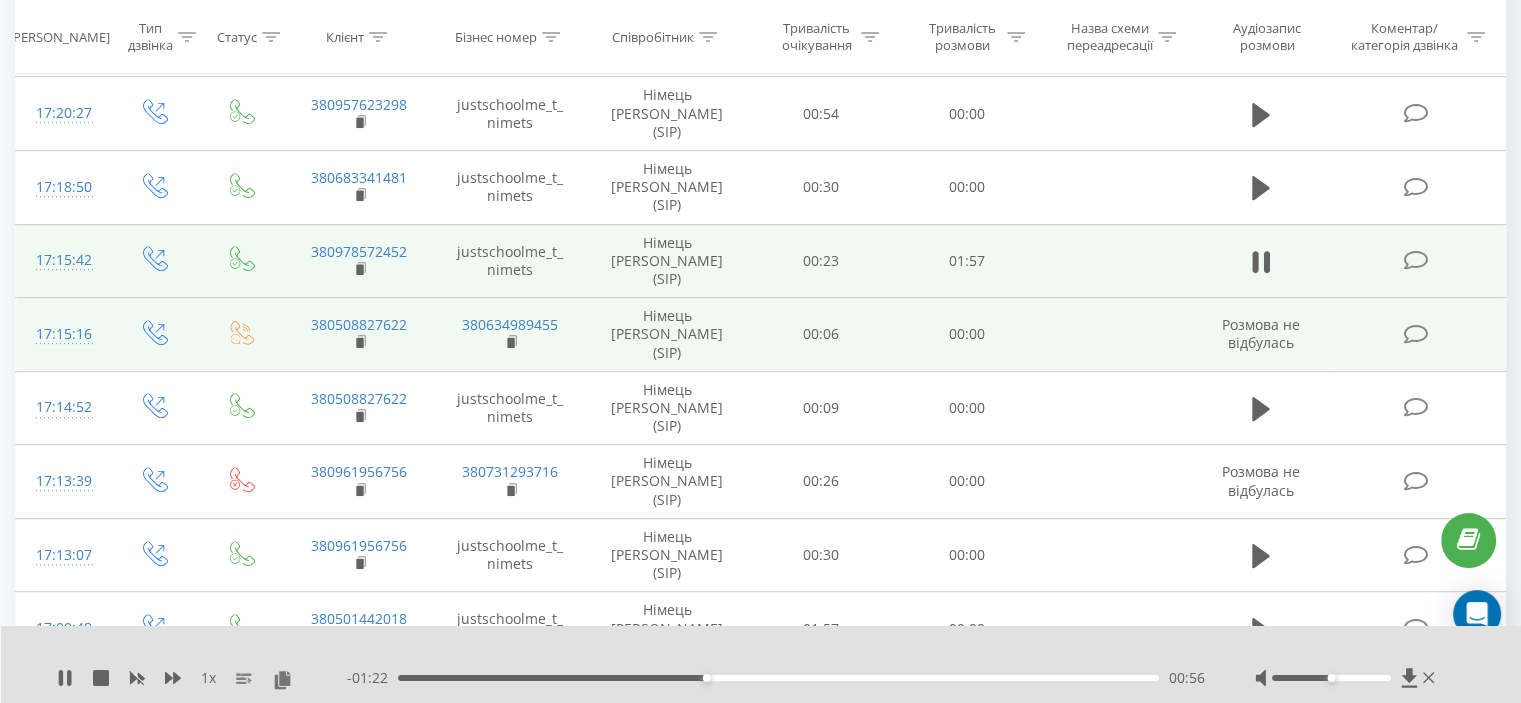 scroll, scrollTop: 932, scrollLeft: 0, axis: vertical 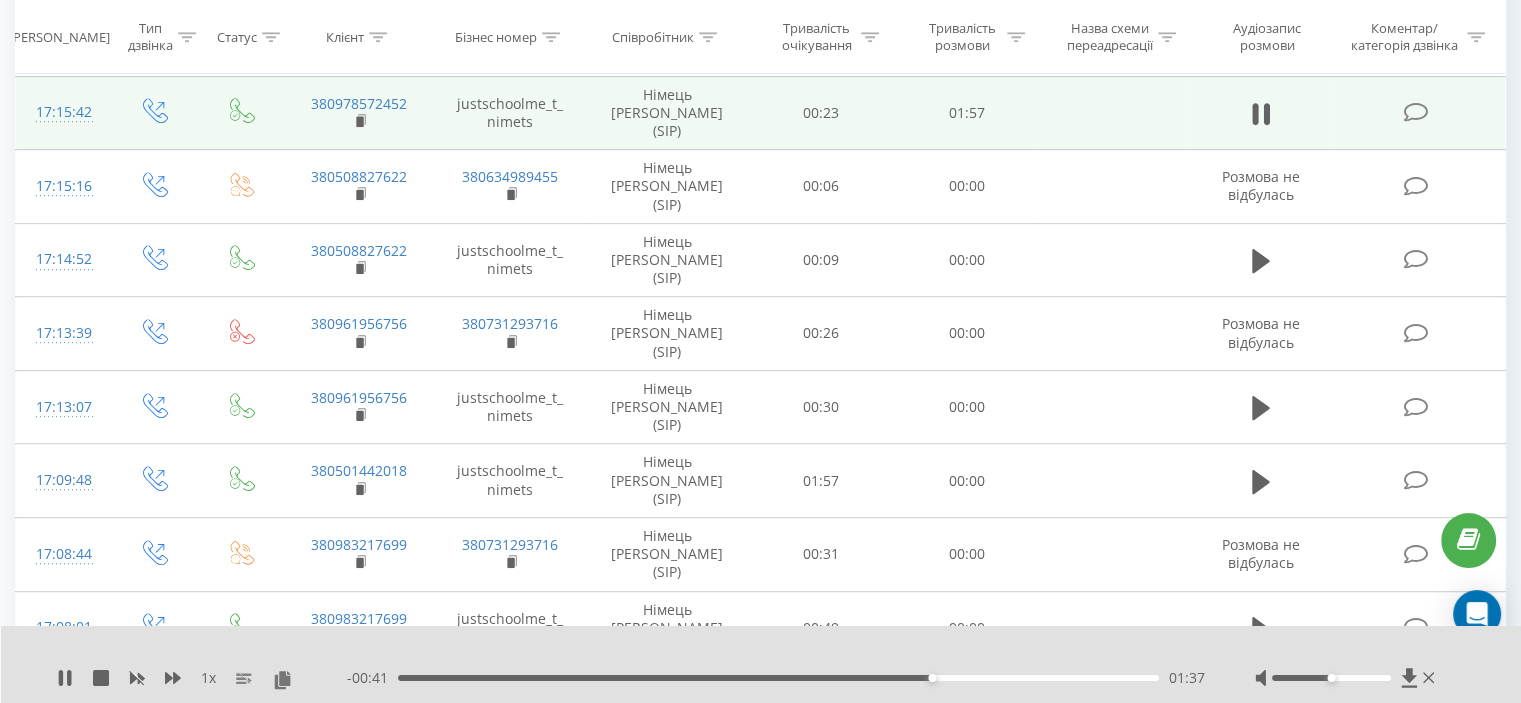 click 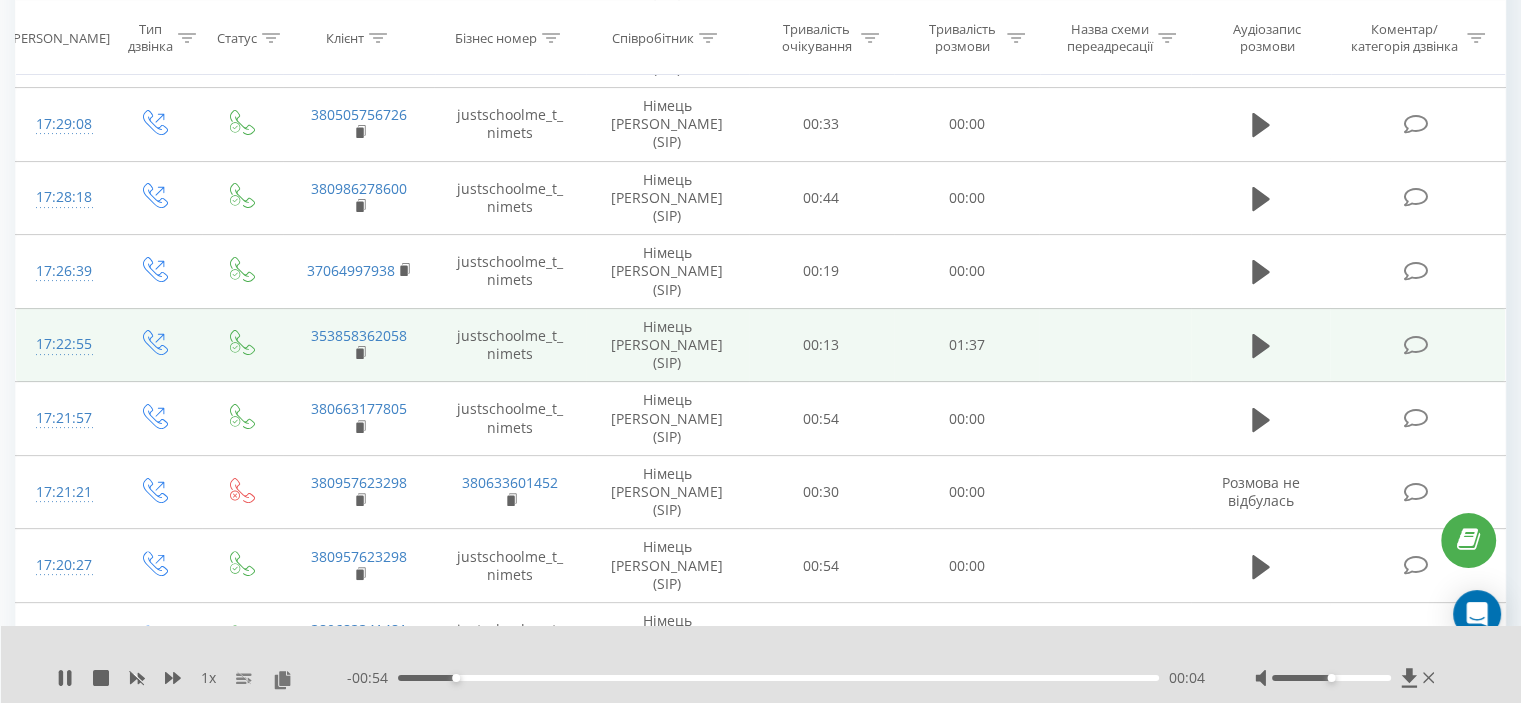 scroll, scrollTop: 332, scrollLeft: 0, axis: vertical 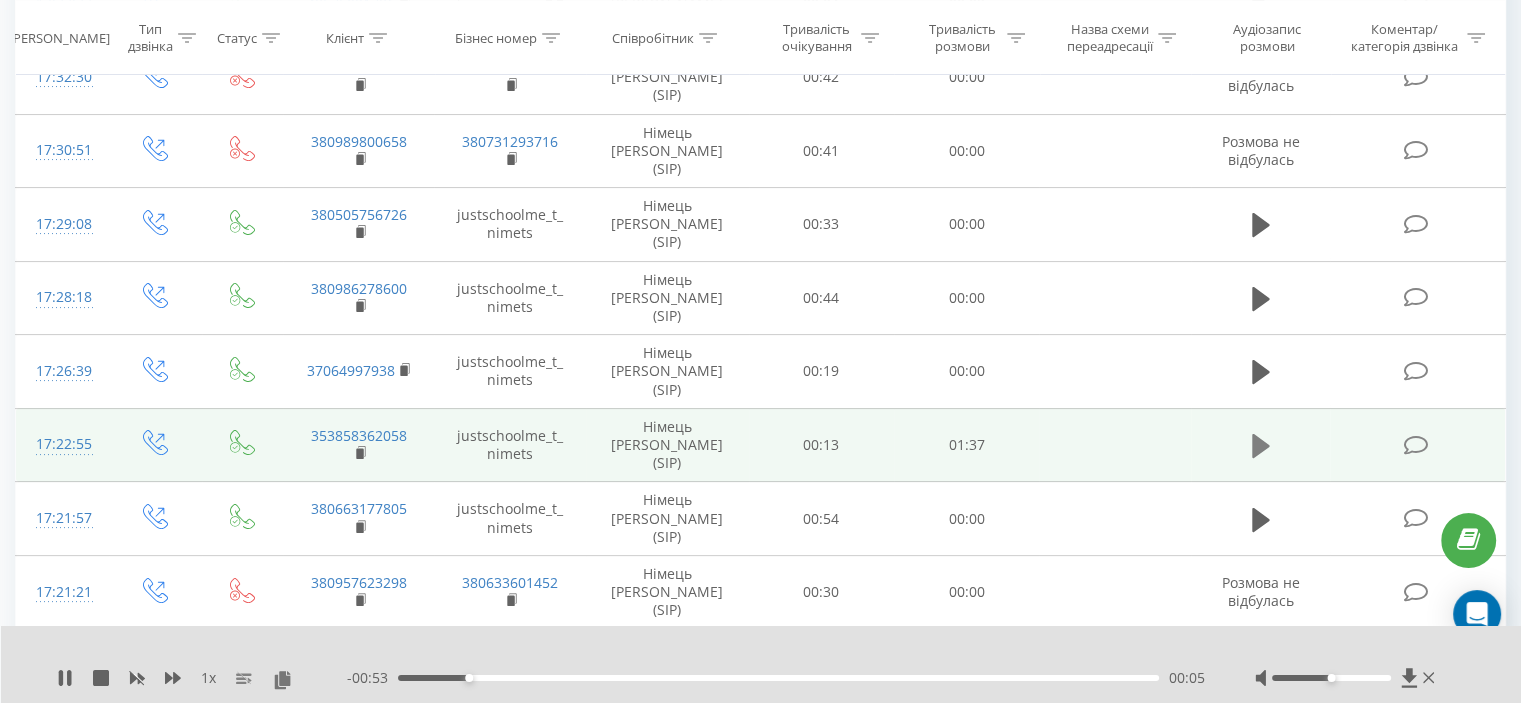 click 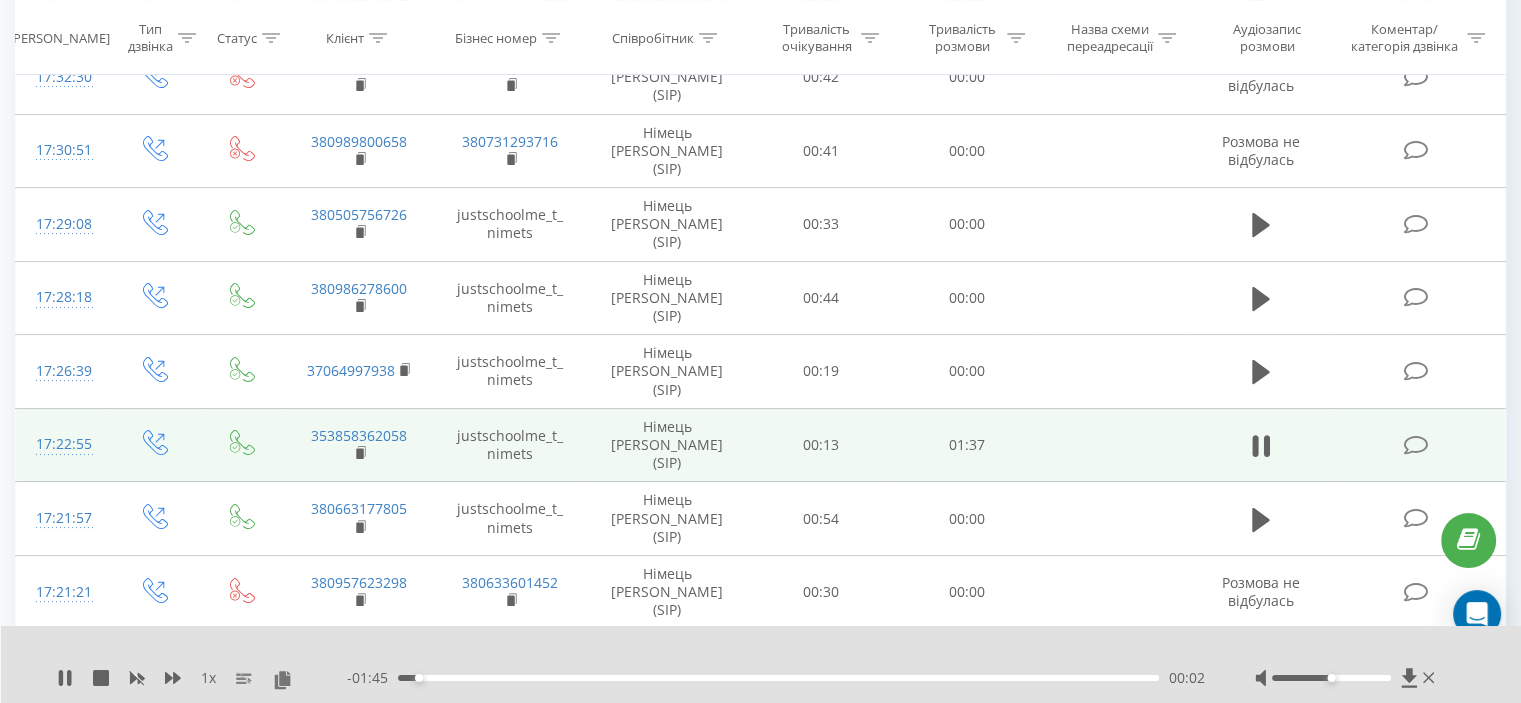 click on "00:02" at bounding box center (778, 678) 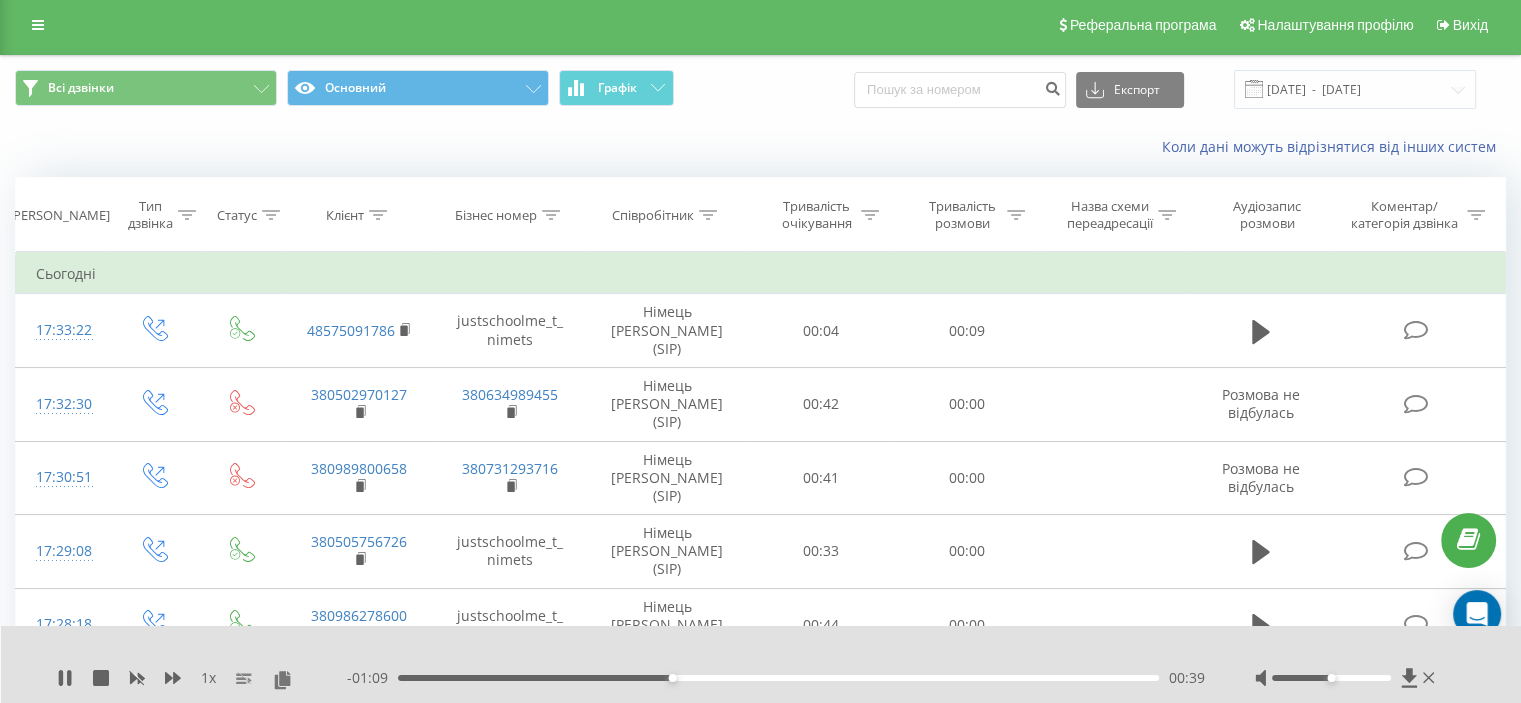scroll, scrollTop: 0, scrollLeft: 0, axis: both 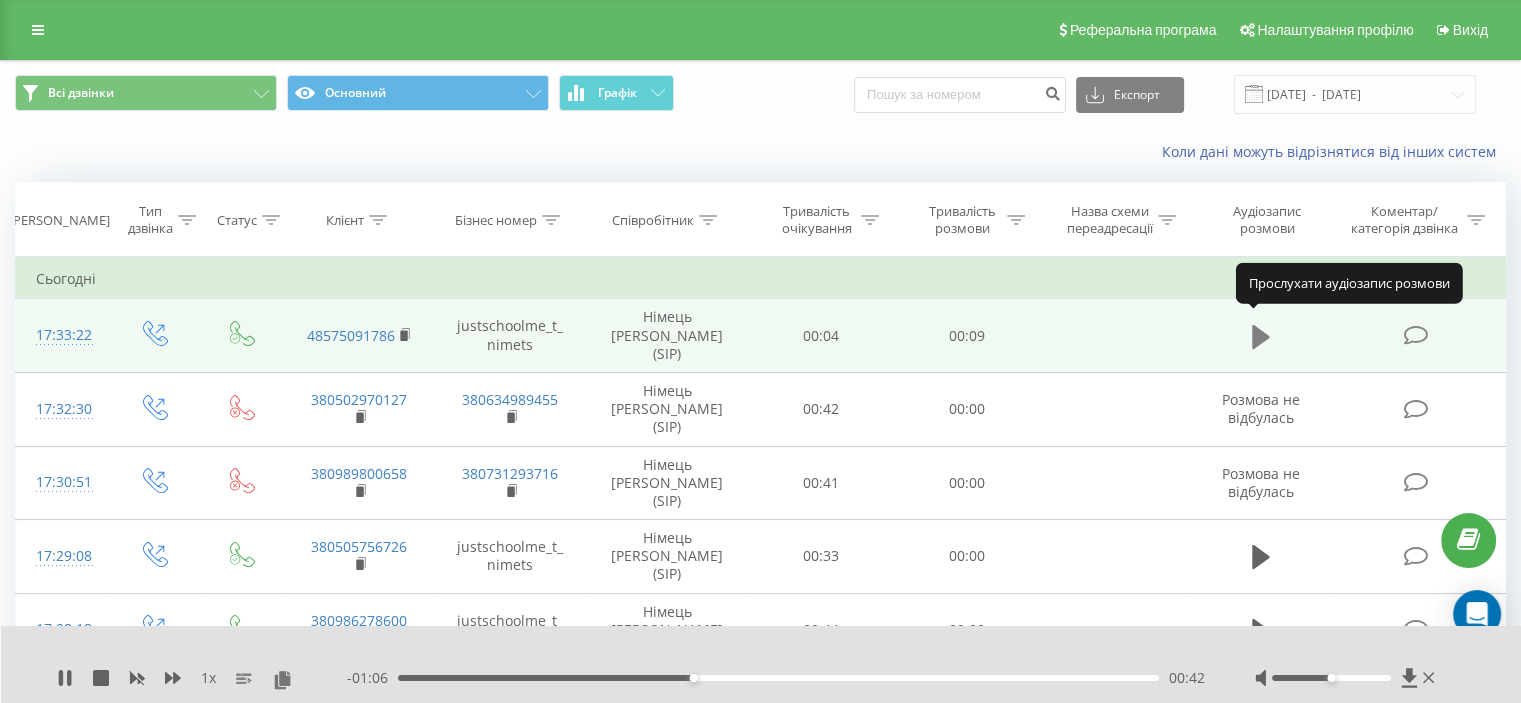 click 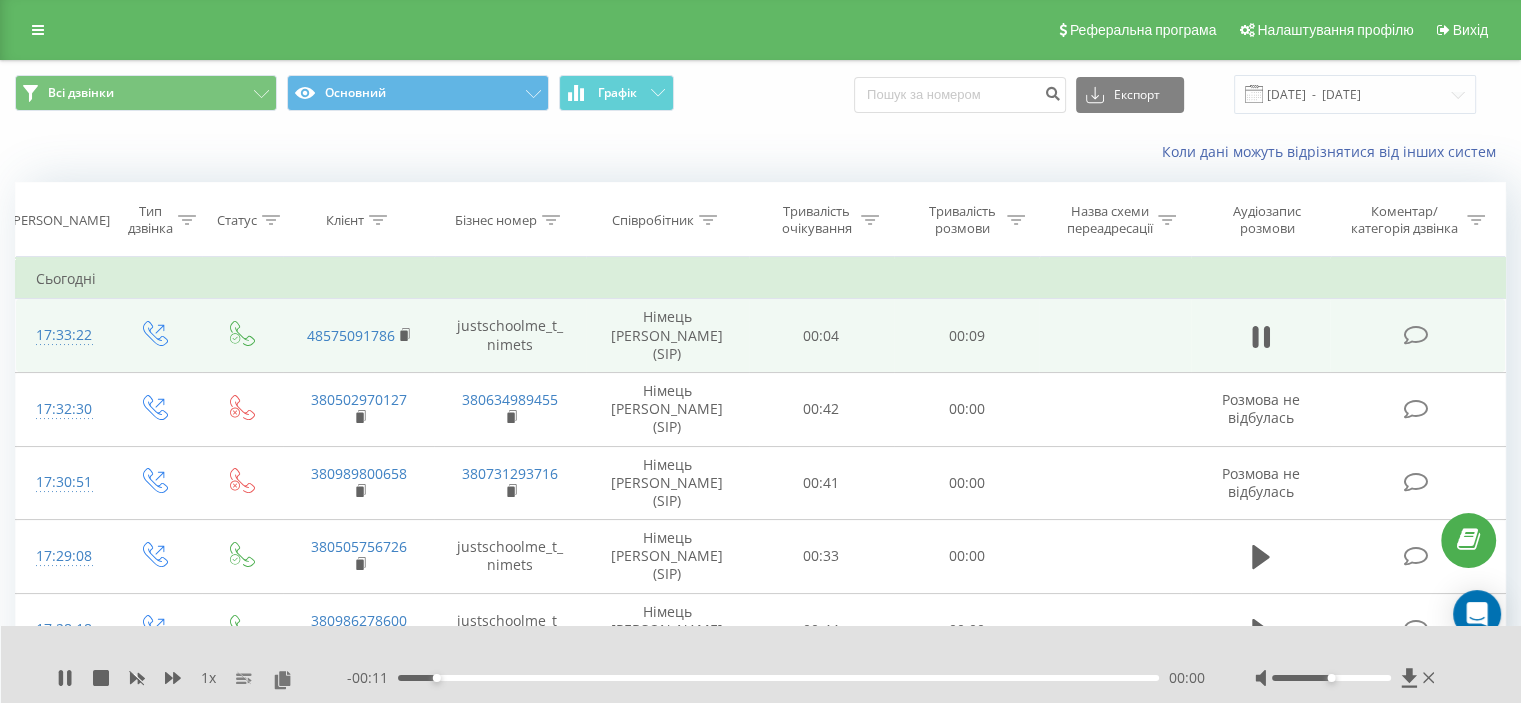 click on "00:00" at bounding box center (778, 678) 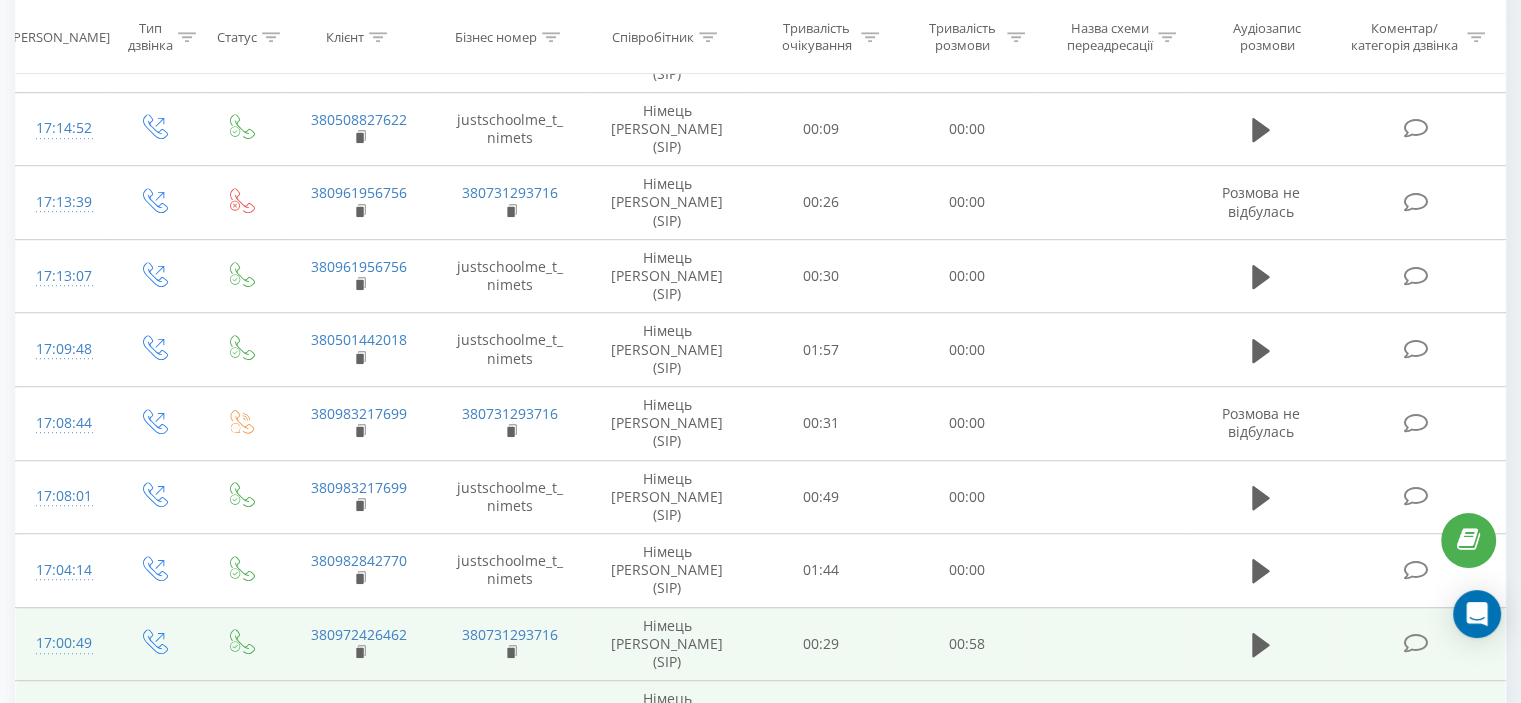 scroll, scrollTop: 1196, scrollLeft: 0, axis: vertical 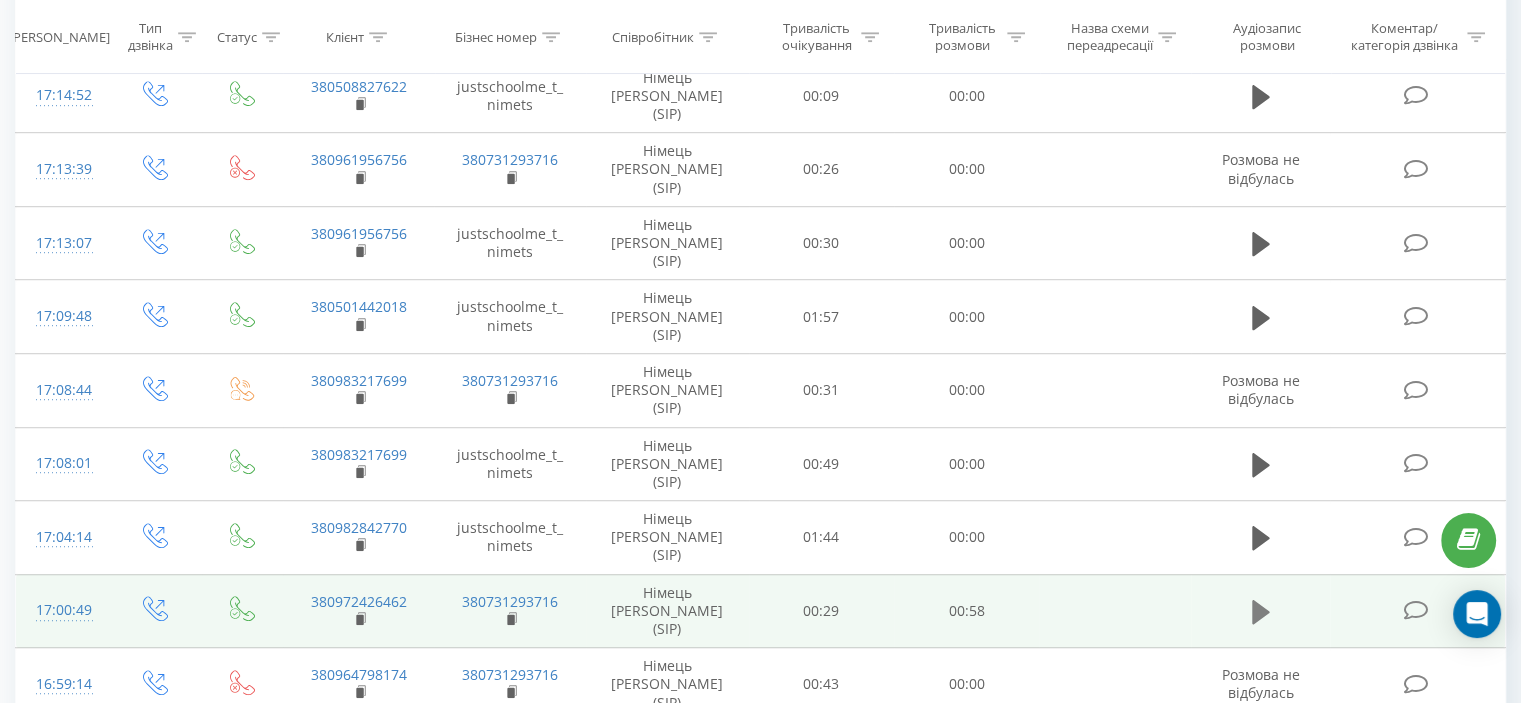click 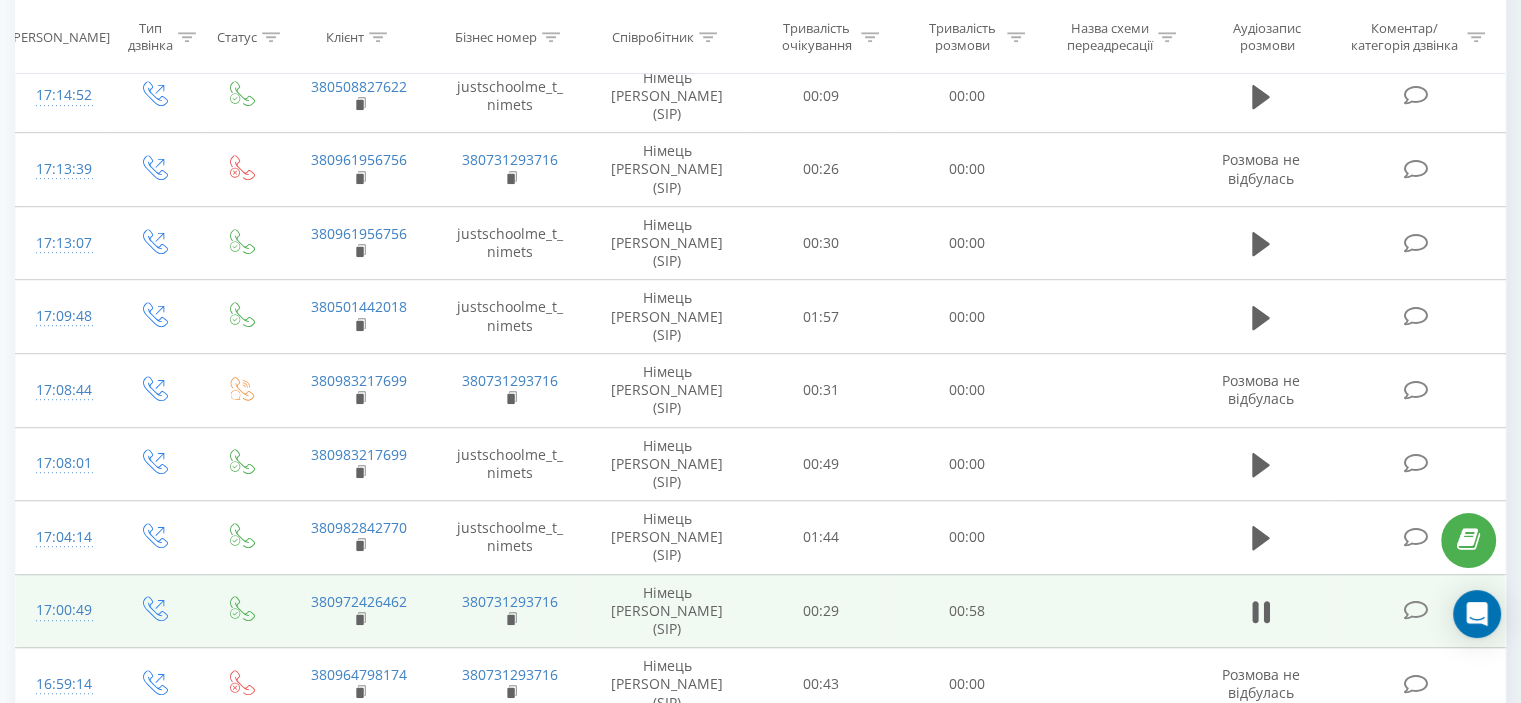 click 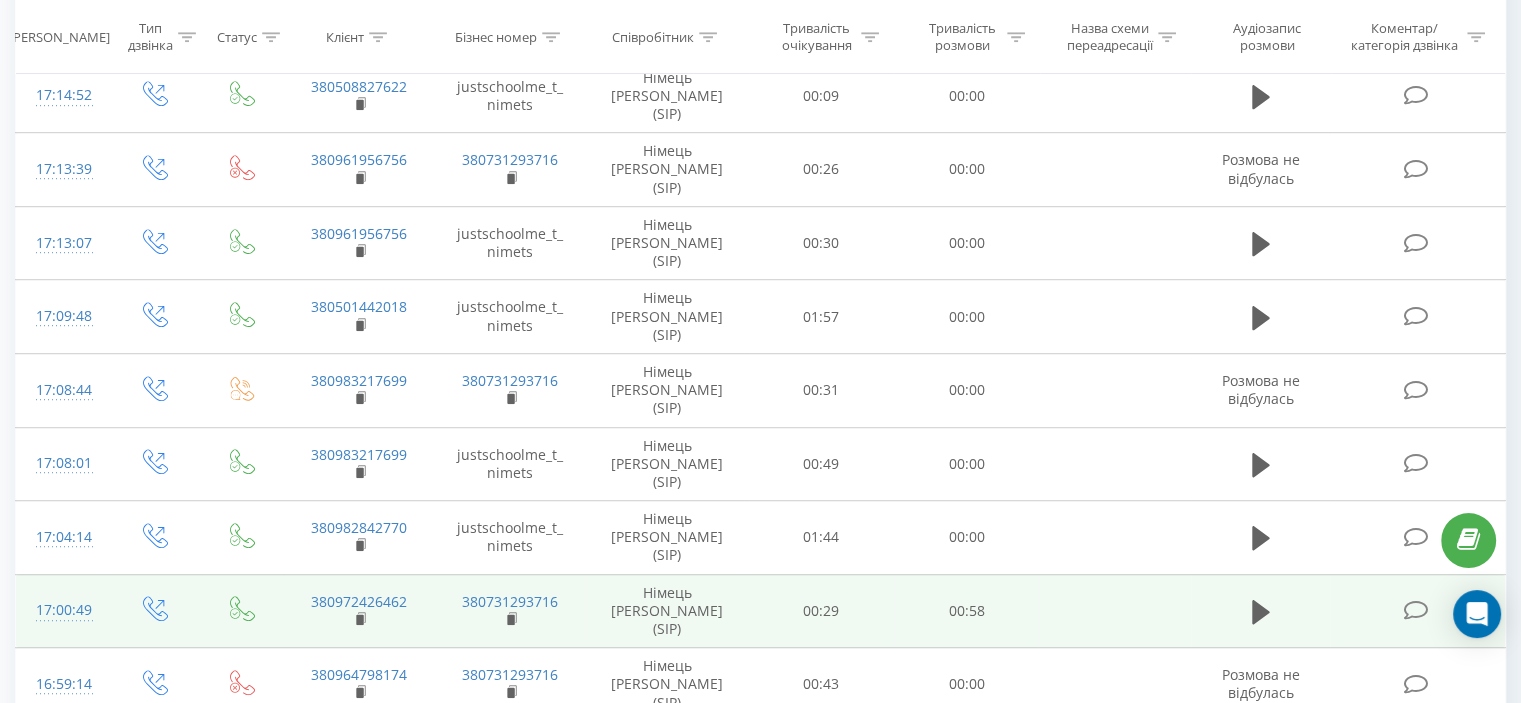 click on "00:01" at bounding box center [777, 1010] 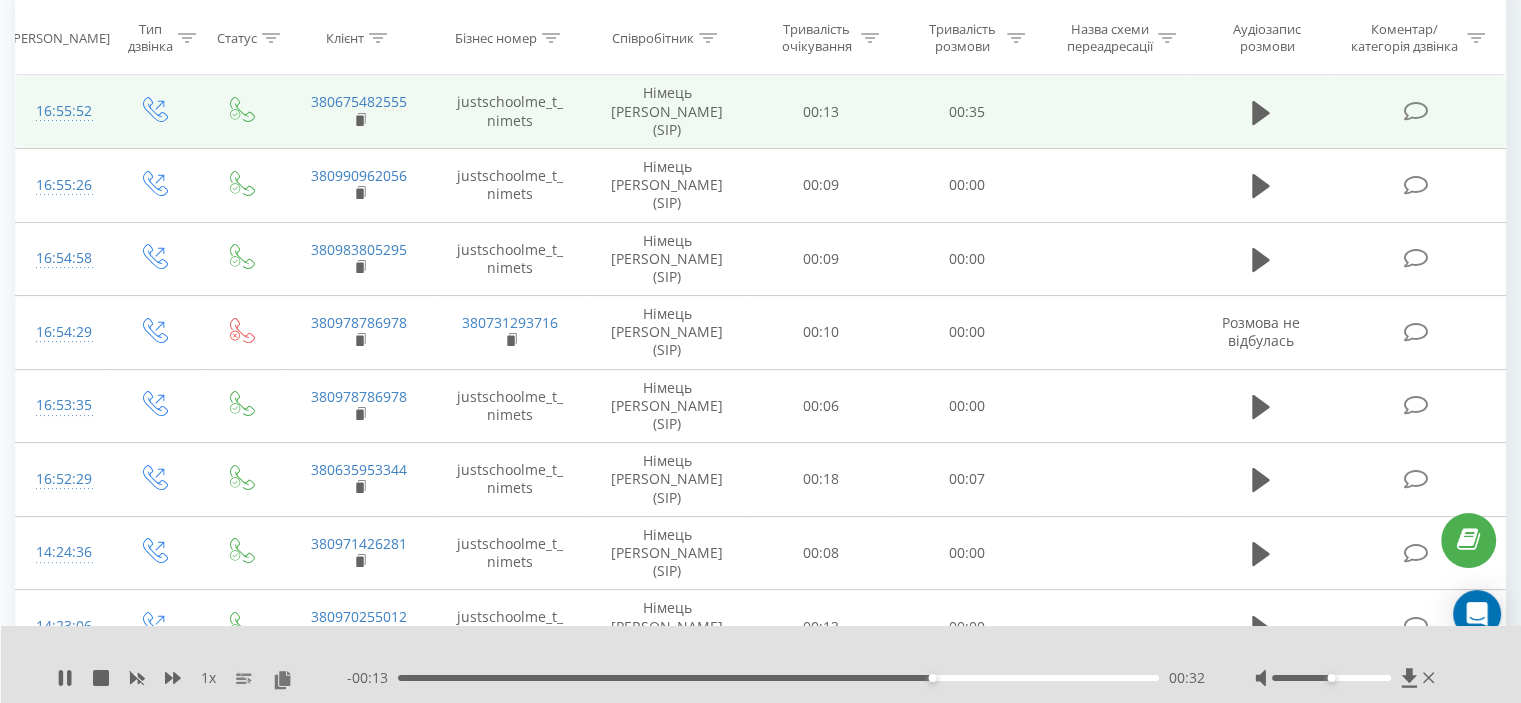 scroll, scrollTop: 132, scrollLeft: 0, axis: vertical 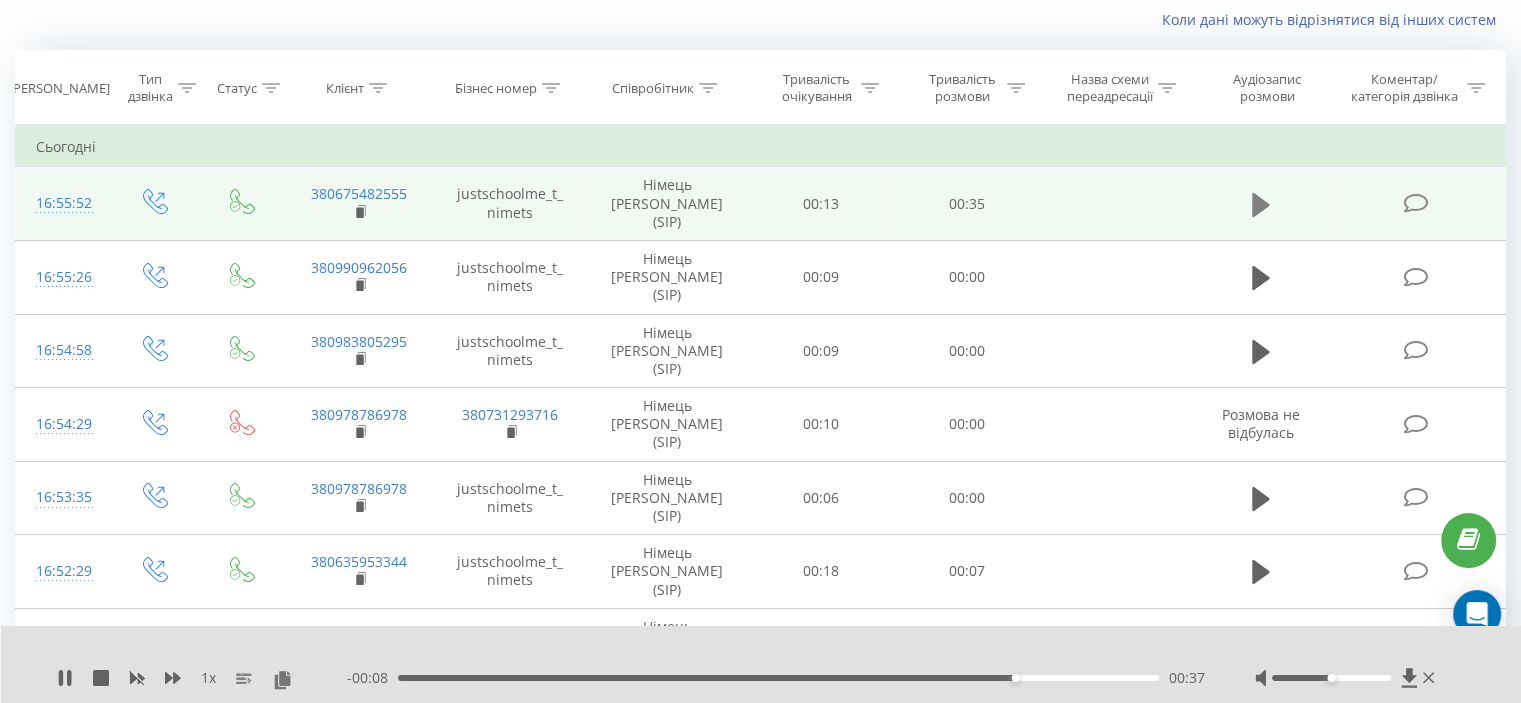 click 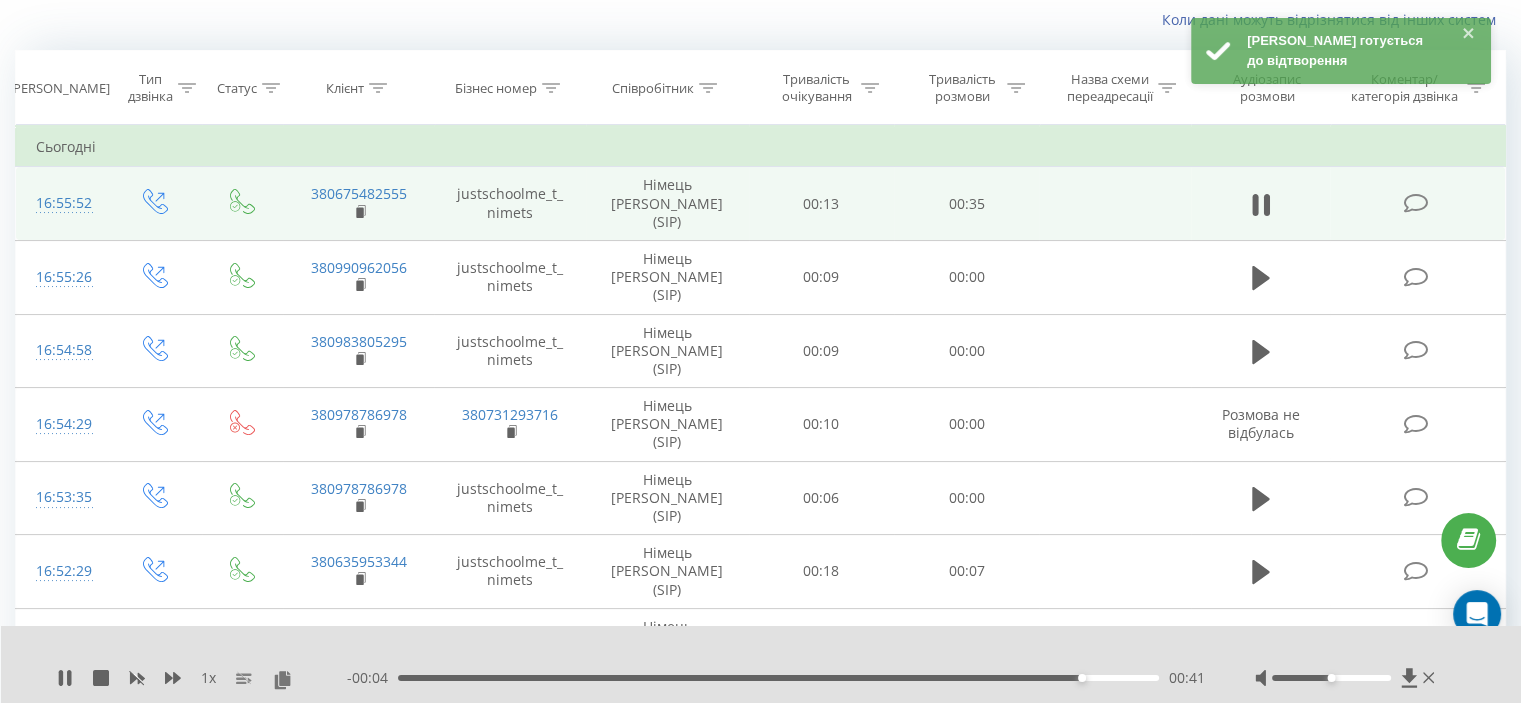 click on "00:41" at bounding box center (778, 678) 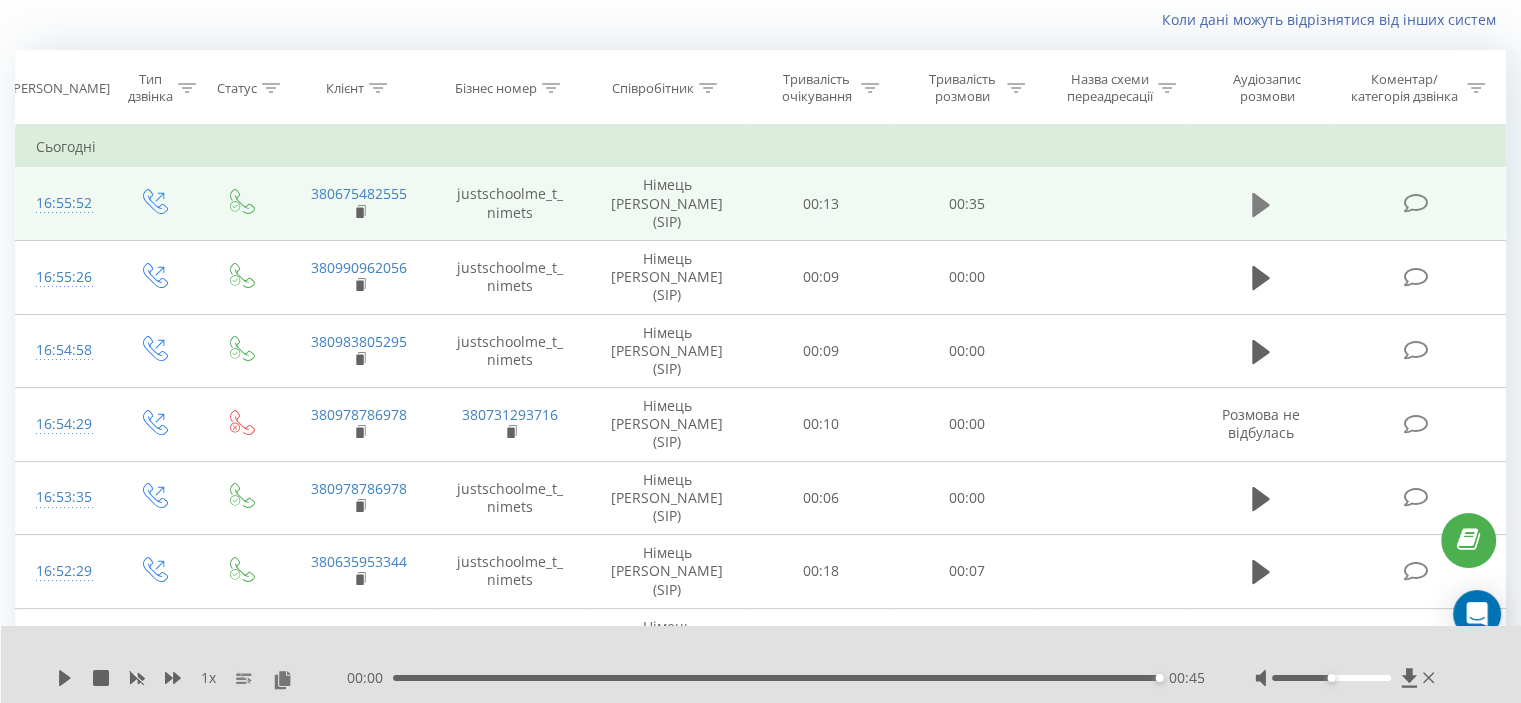 click 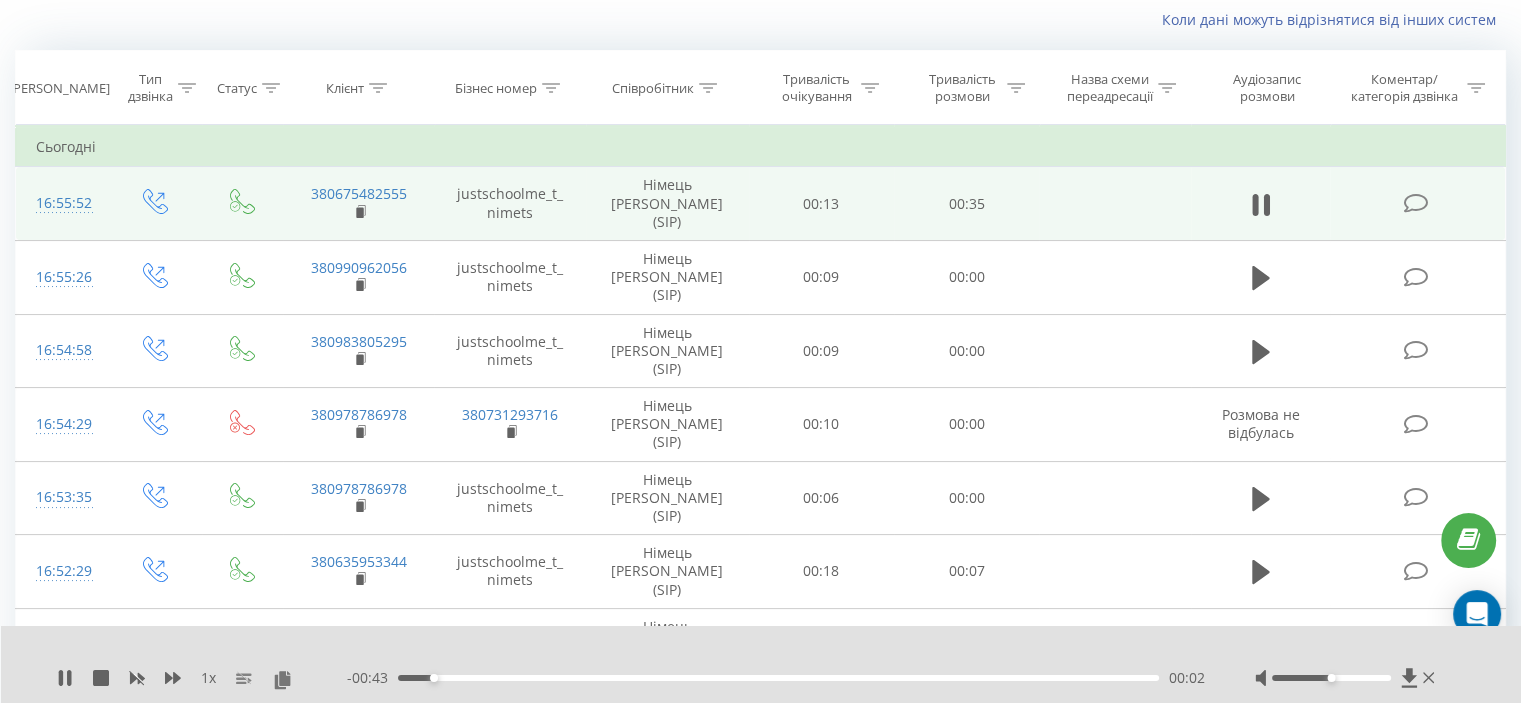 click on "00:02" at bounding box center [778, 678] 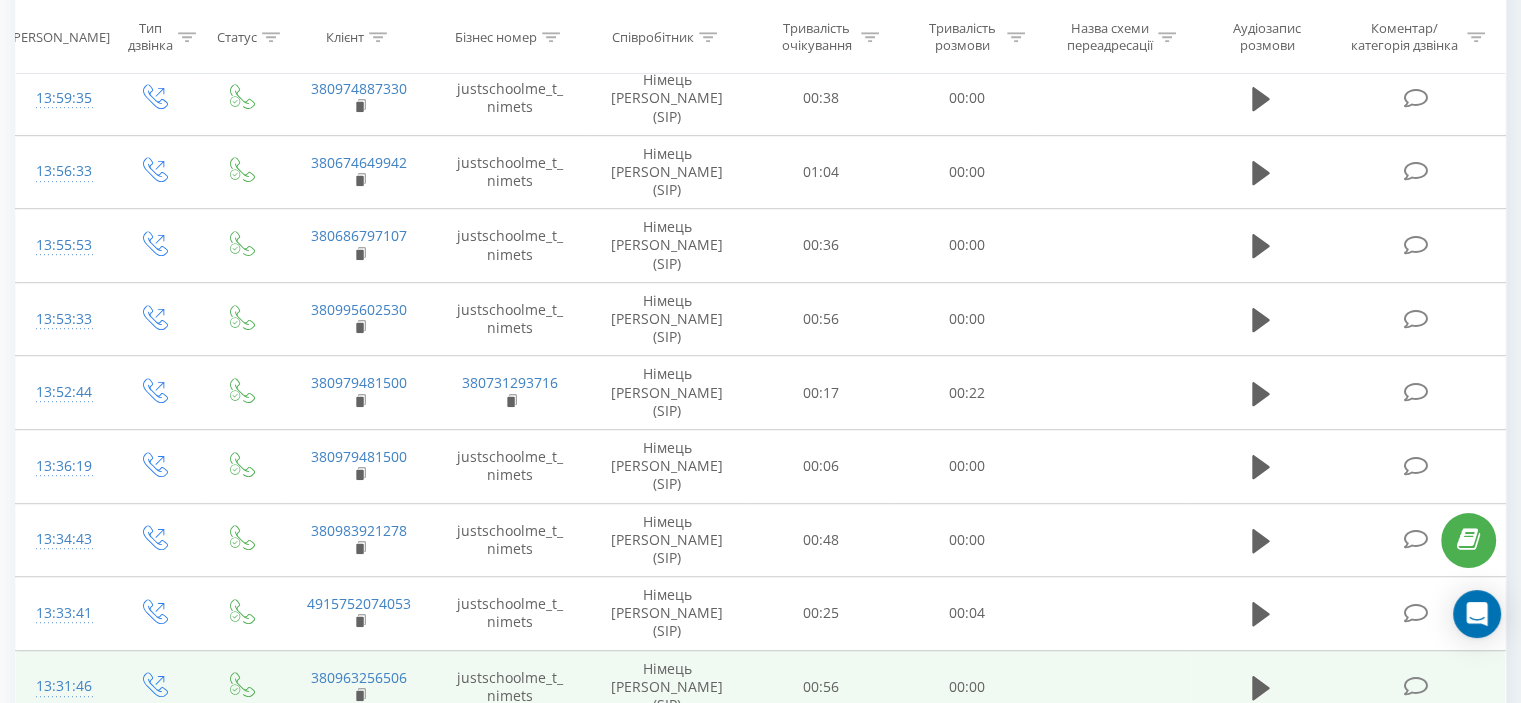 scroll, scrollTop: 1196, scrollLeft: 0, axis: vertical 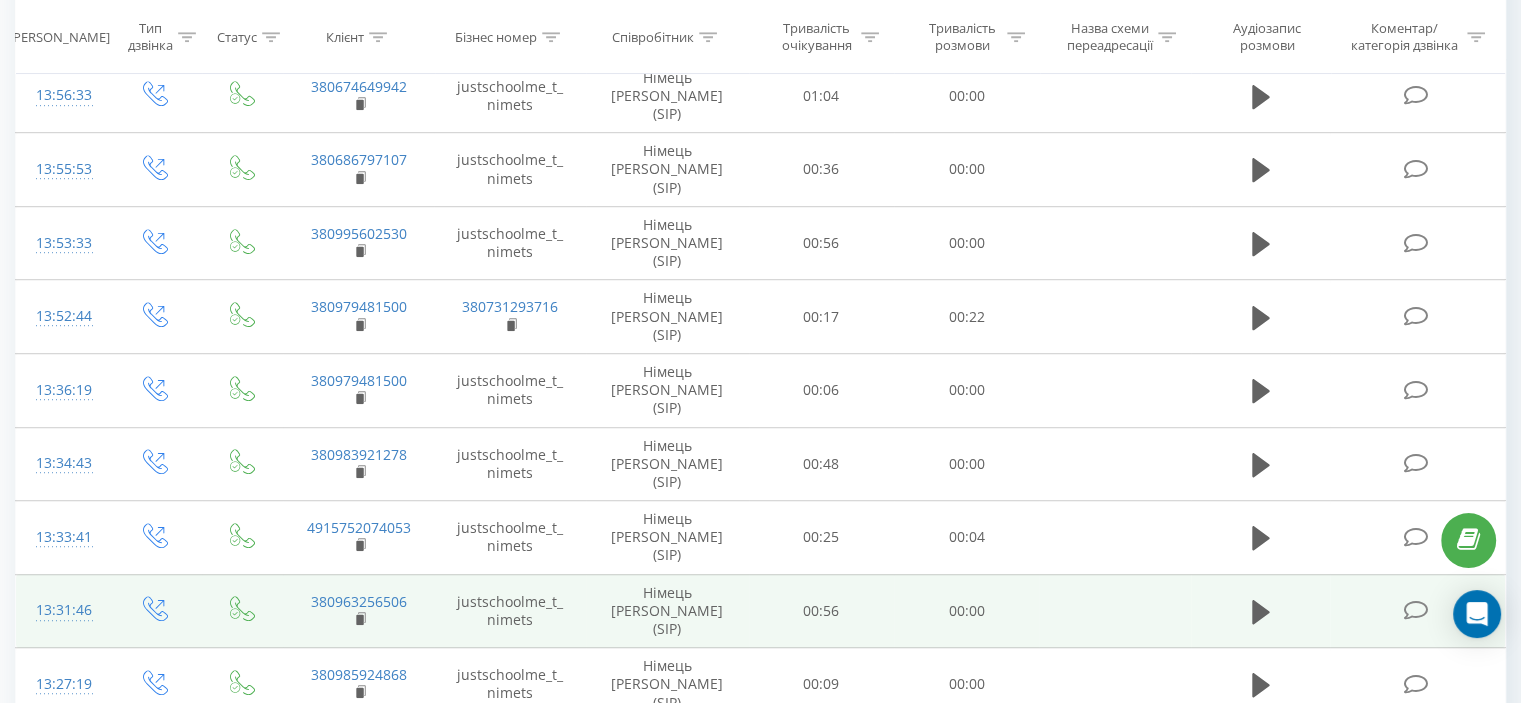 click on "2" at bounding box center (1202, 1064) 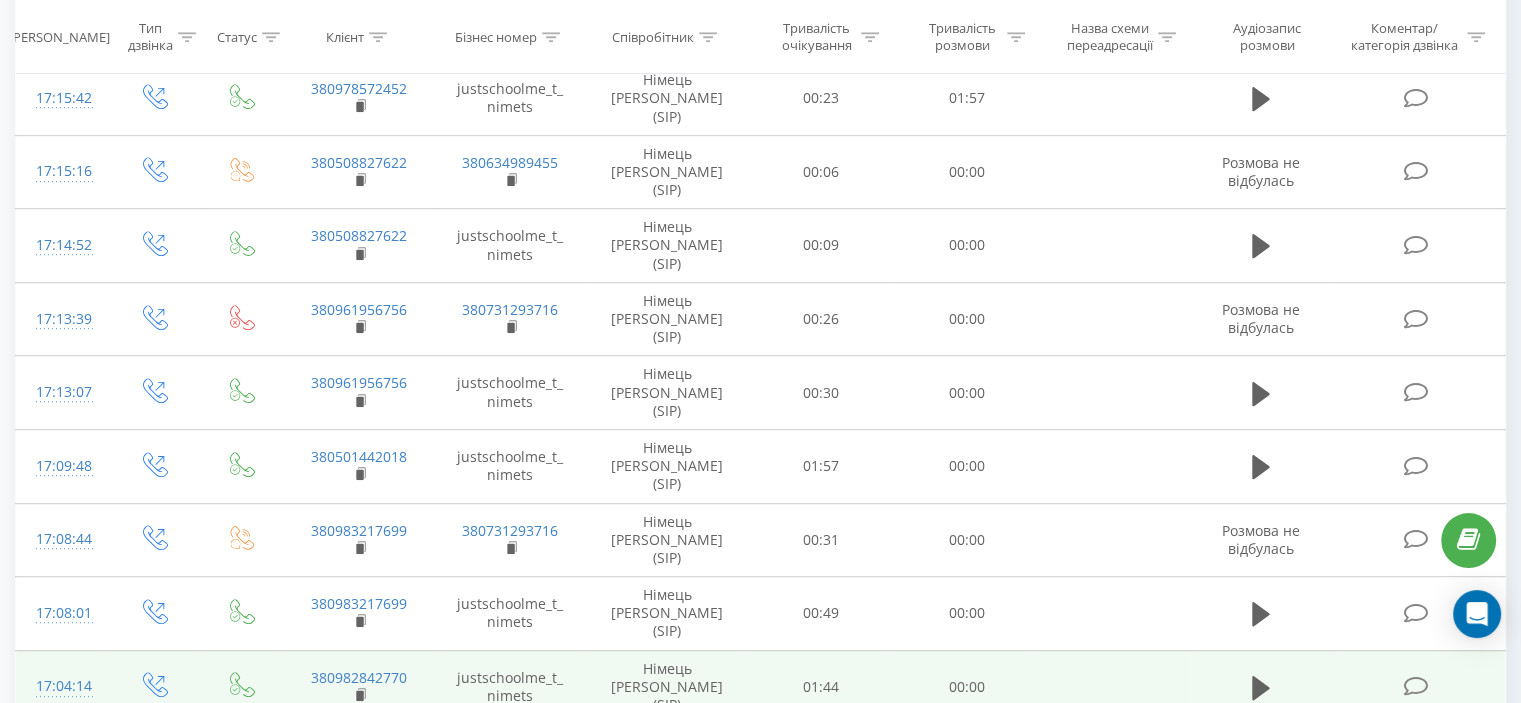 scroll, scrollTop: 1196, scrollLeft: 0, axis: vertical 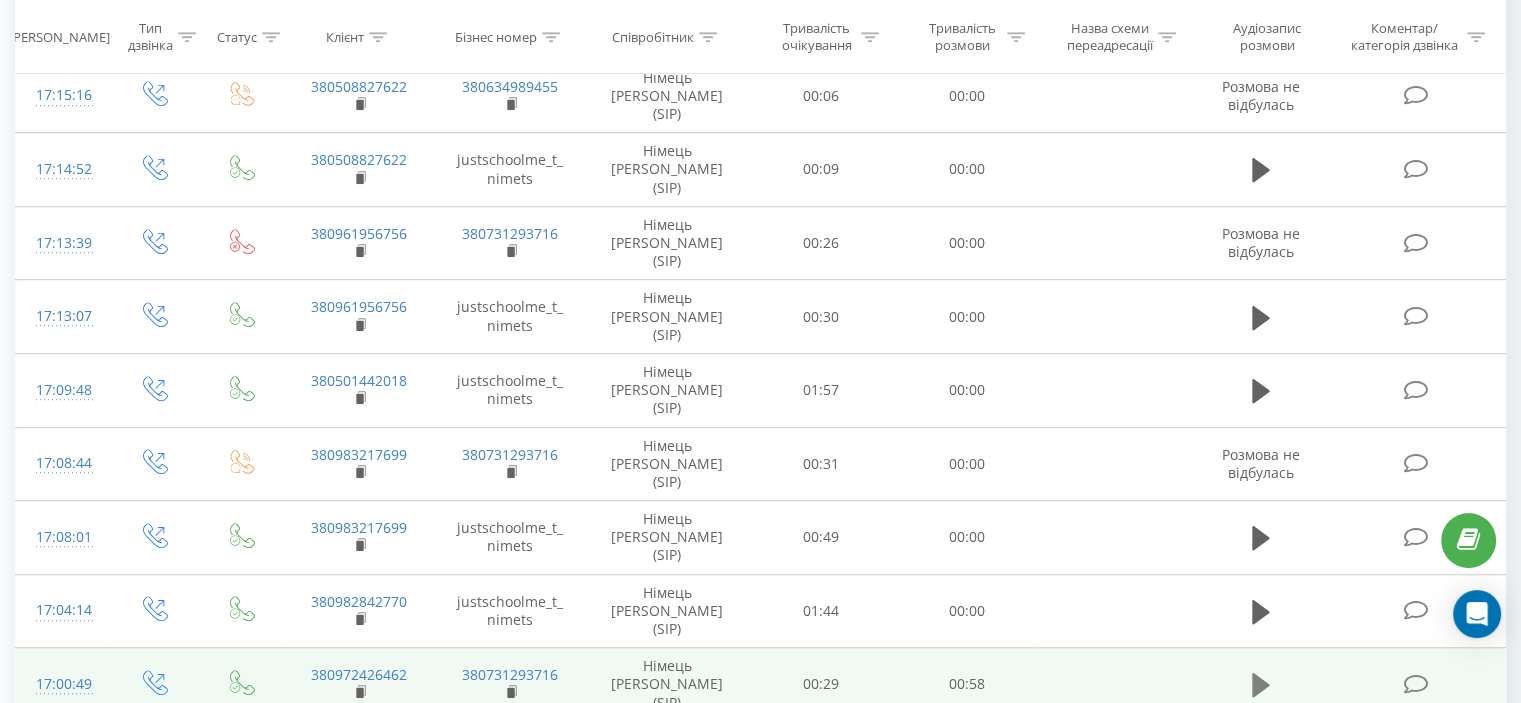 click at bounding box center [1261, 685] 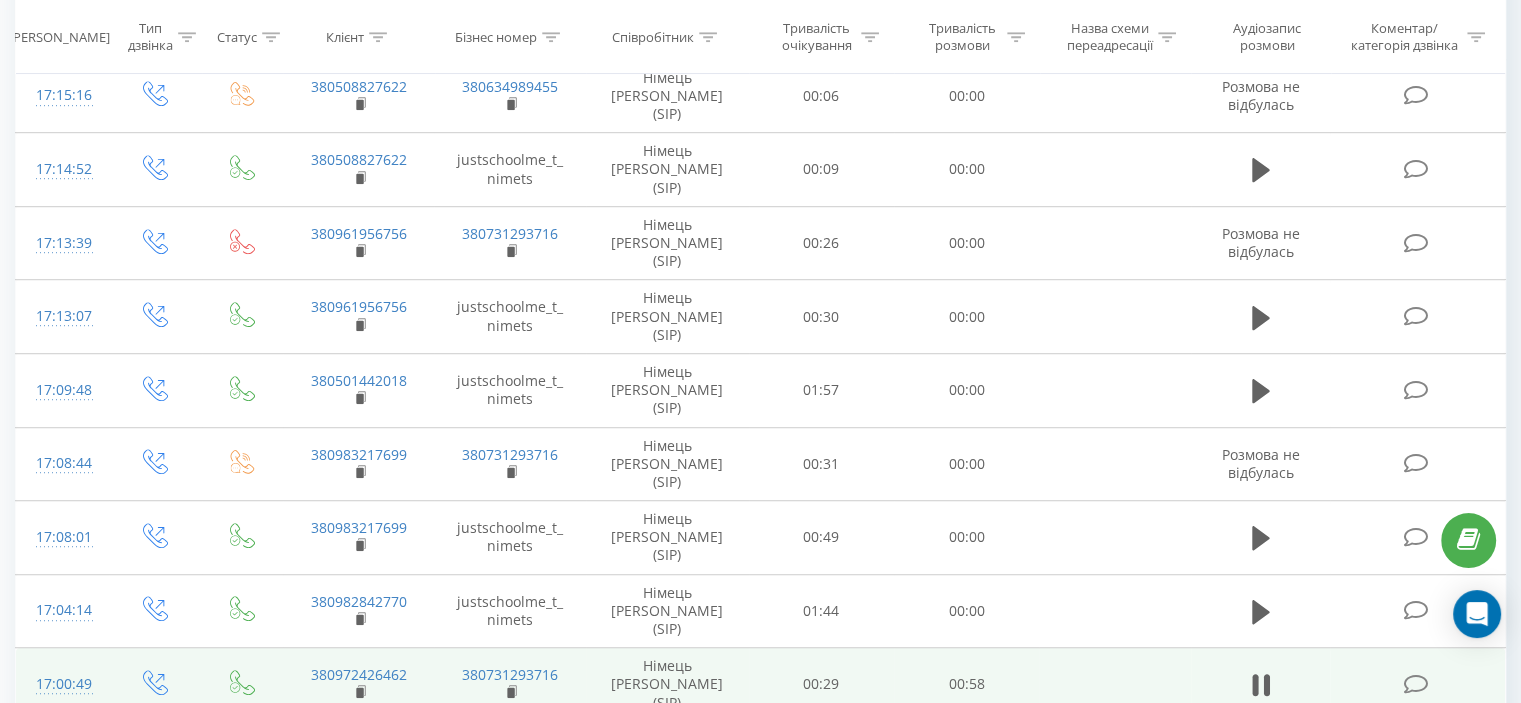 click on "00:25" at bounding box center (777, 1010) 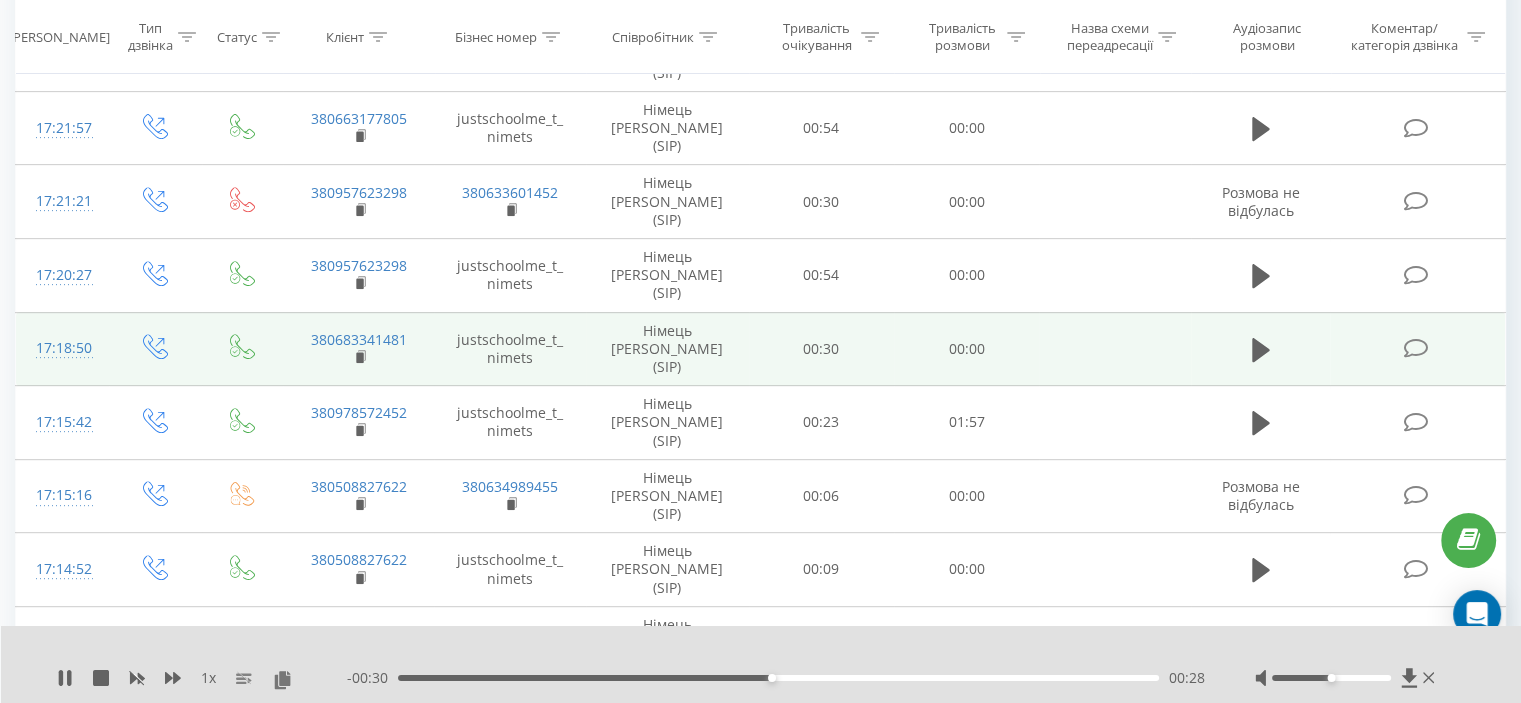 scroll, scrollTop: 696, scrollLeft: 0, axis: vertical 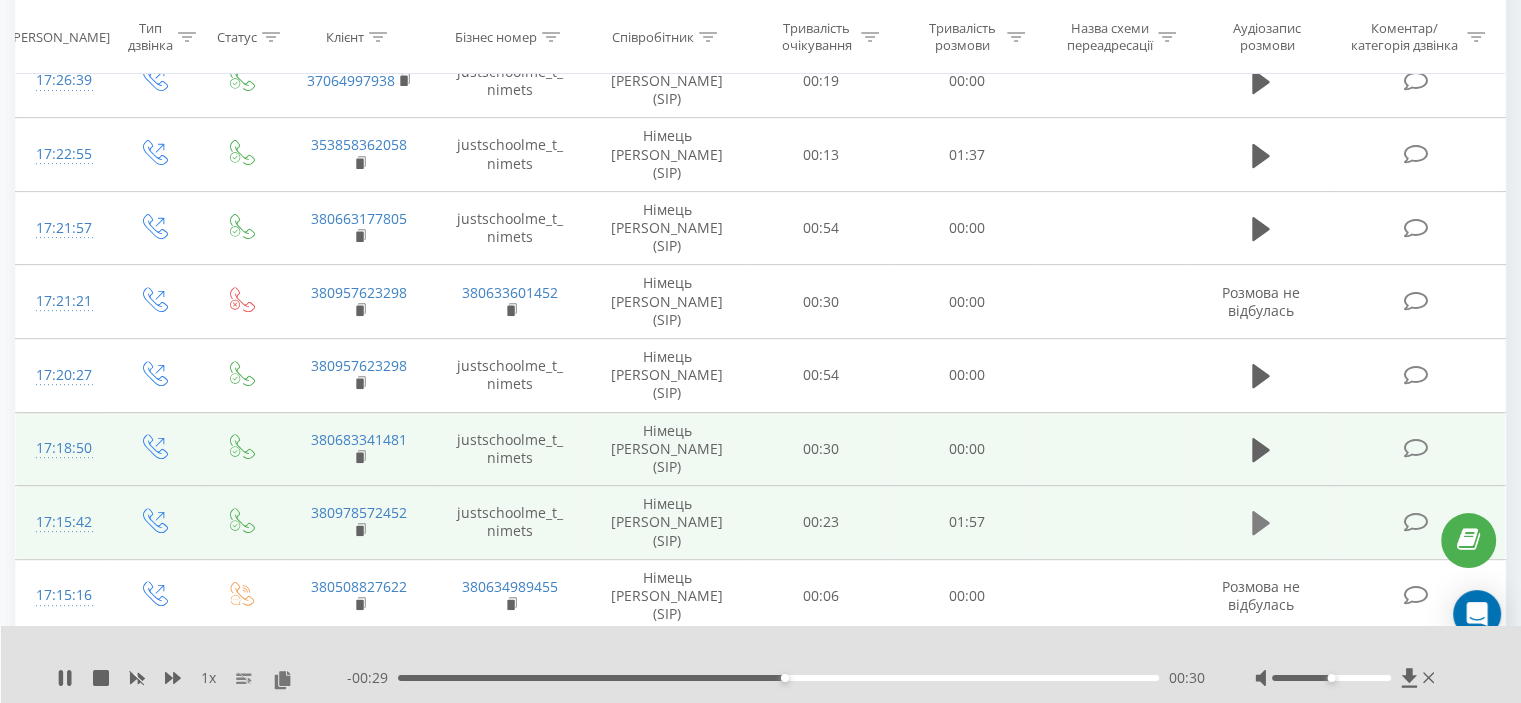 click 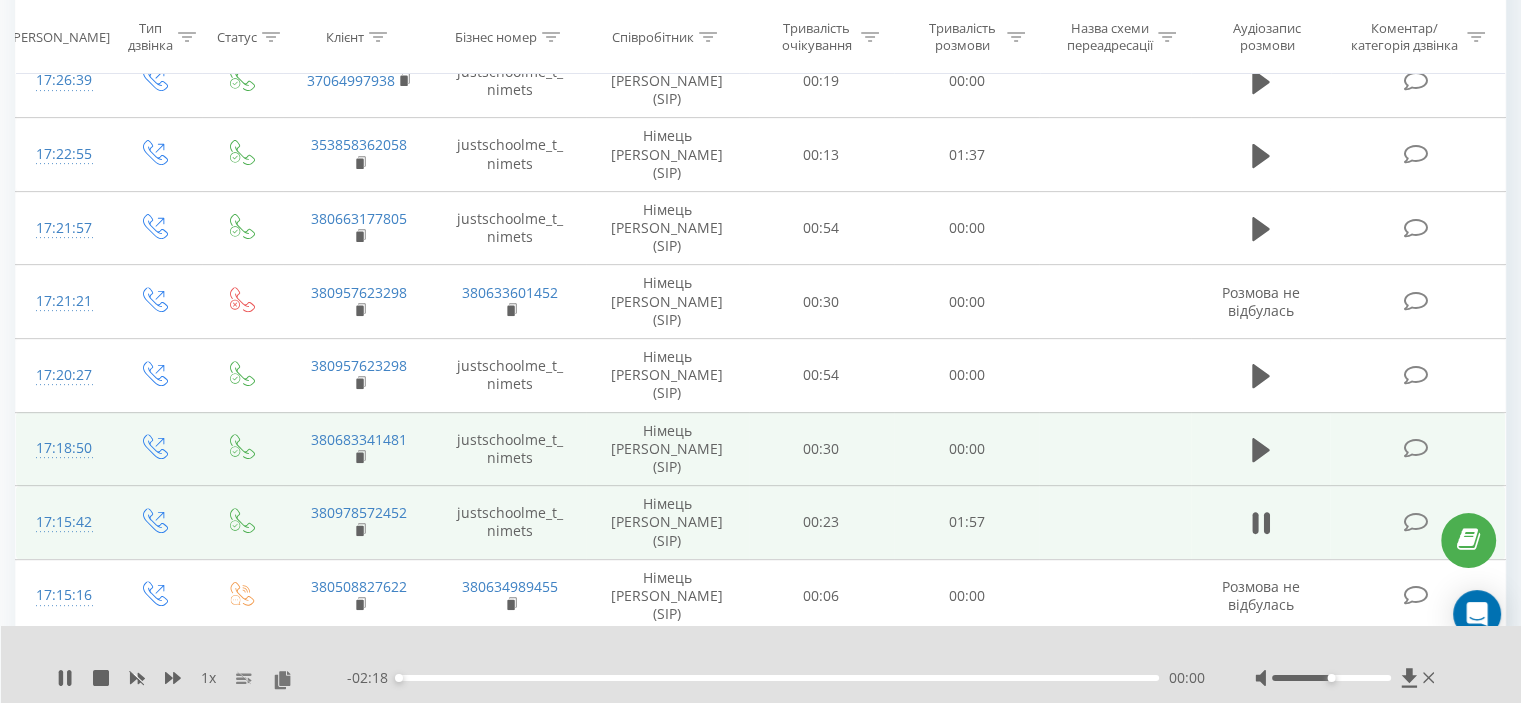 click on "- 02:18 00:00   00:00" at bounding box center (776, 678) 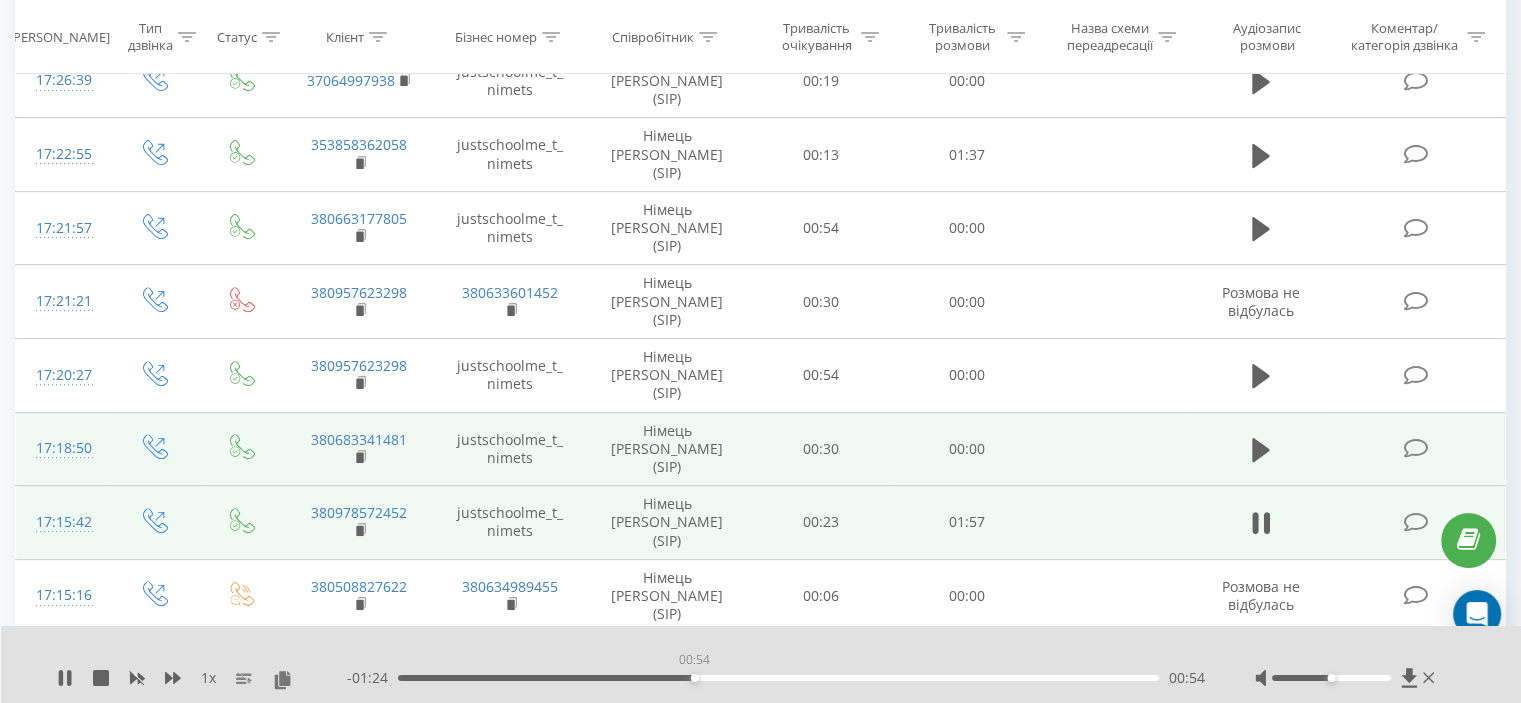 click on "00:54" at bounding box center [778, 678] 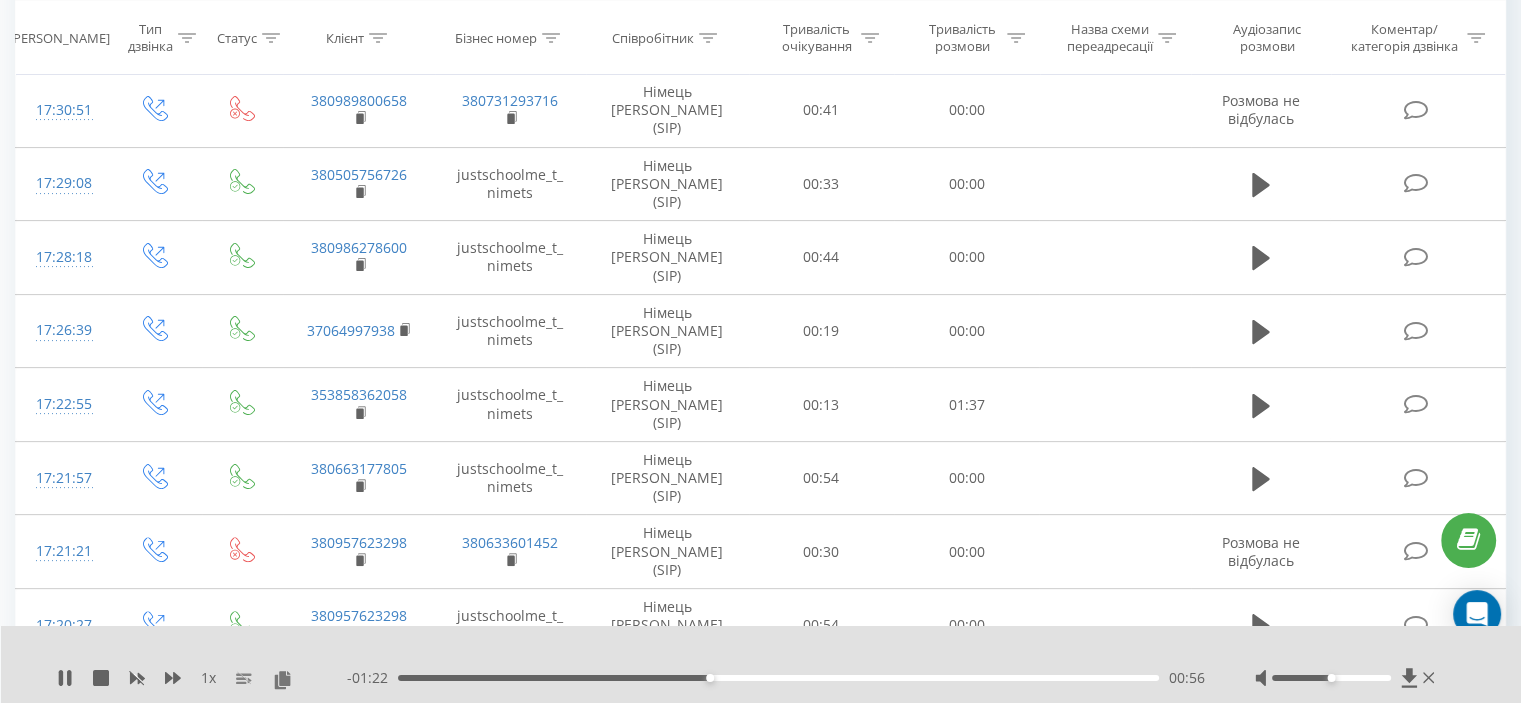 scroll, scrollTop: 396, scrollLeft: 0, axis: vertical 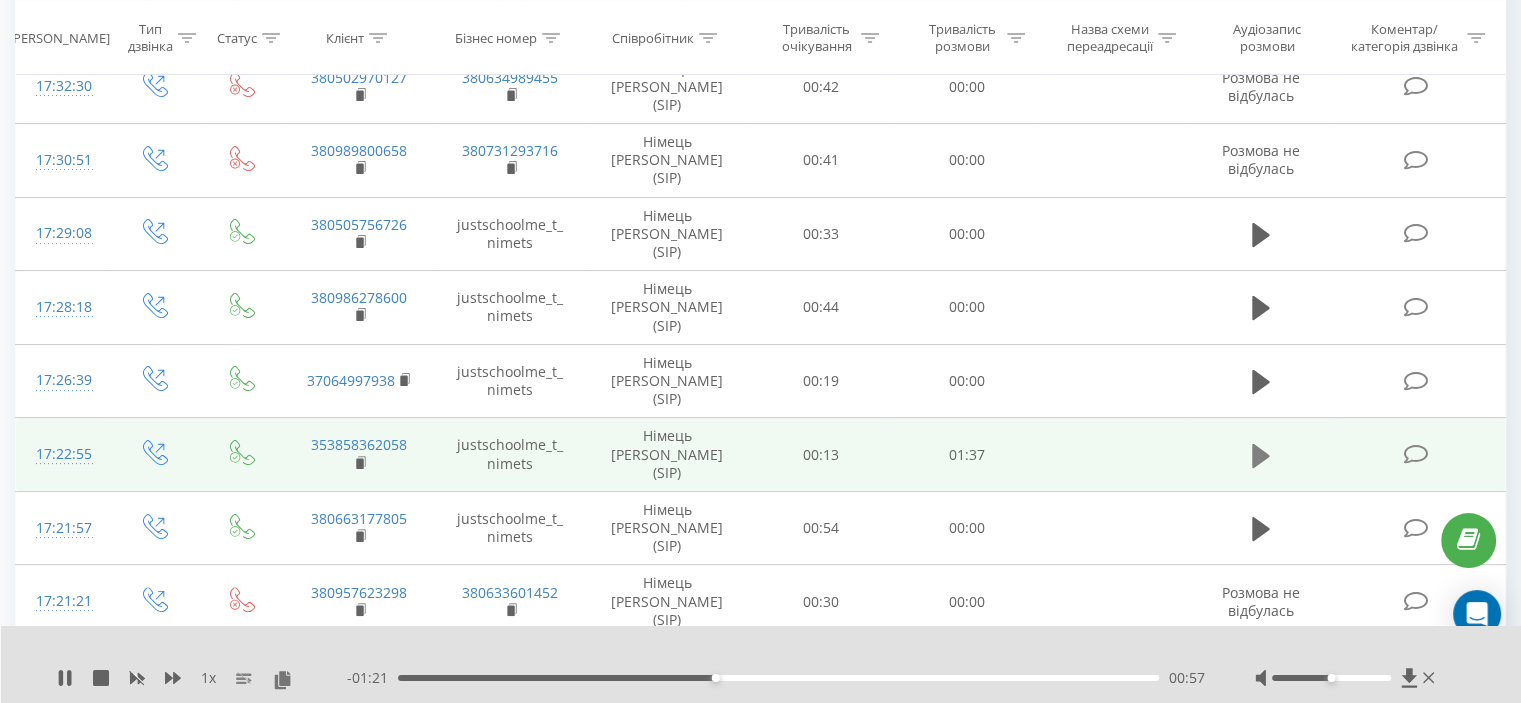 click 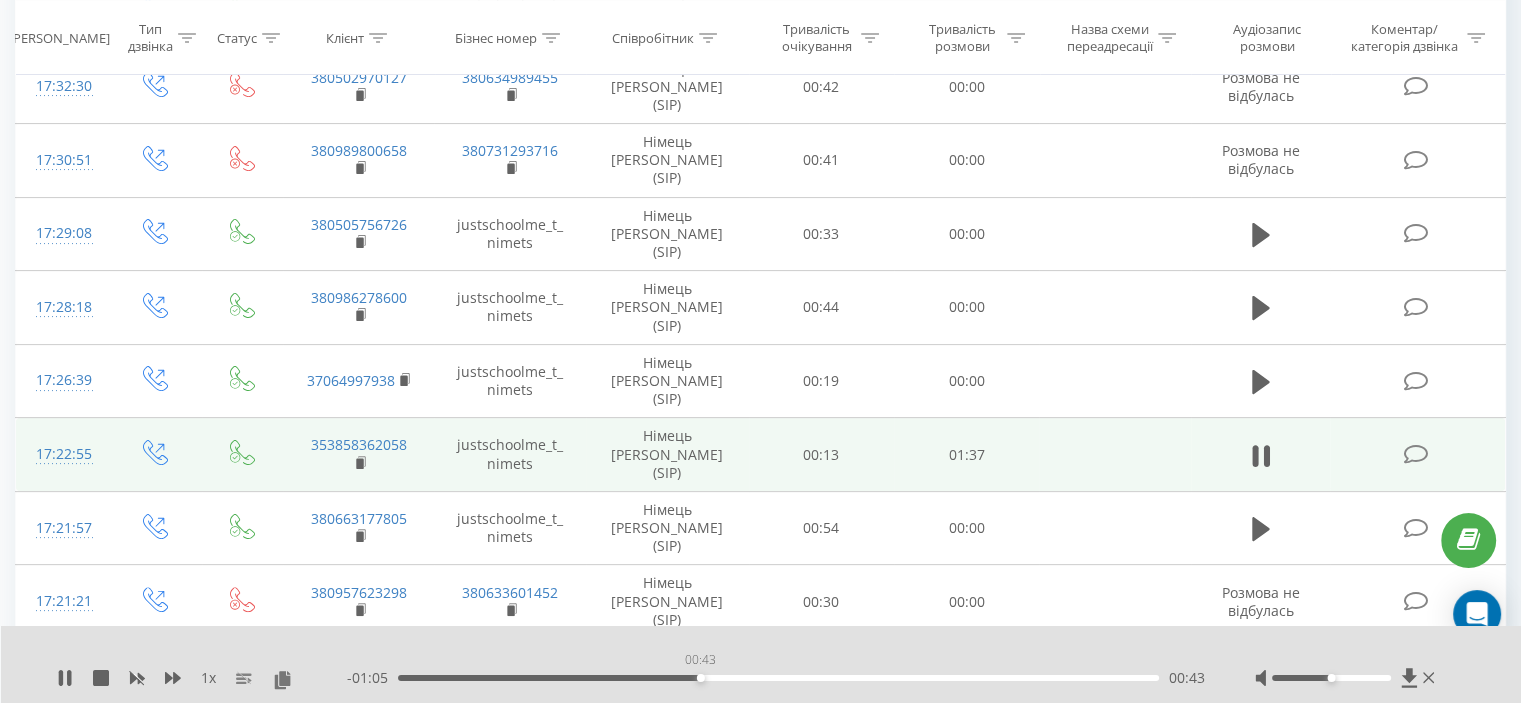 click on "00:43" at bounding box center (778, 678) 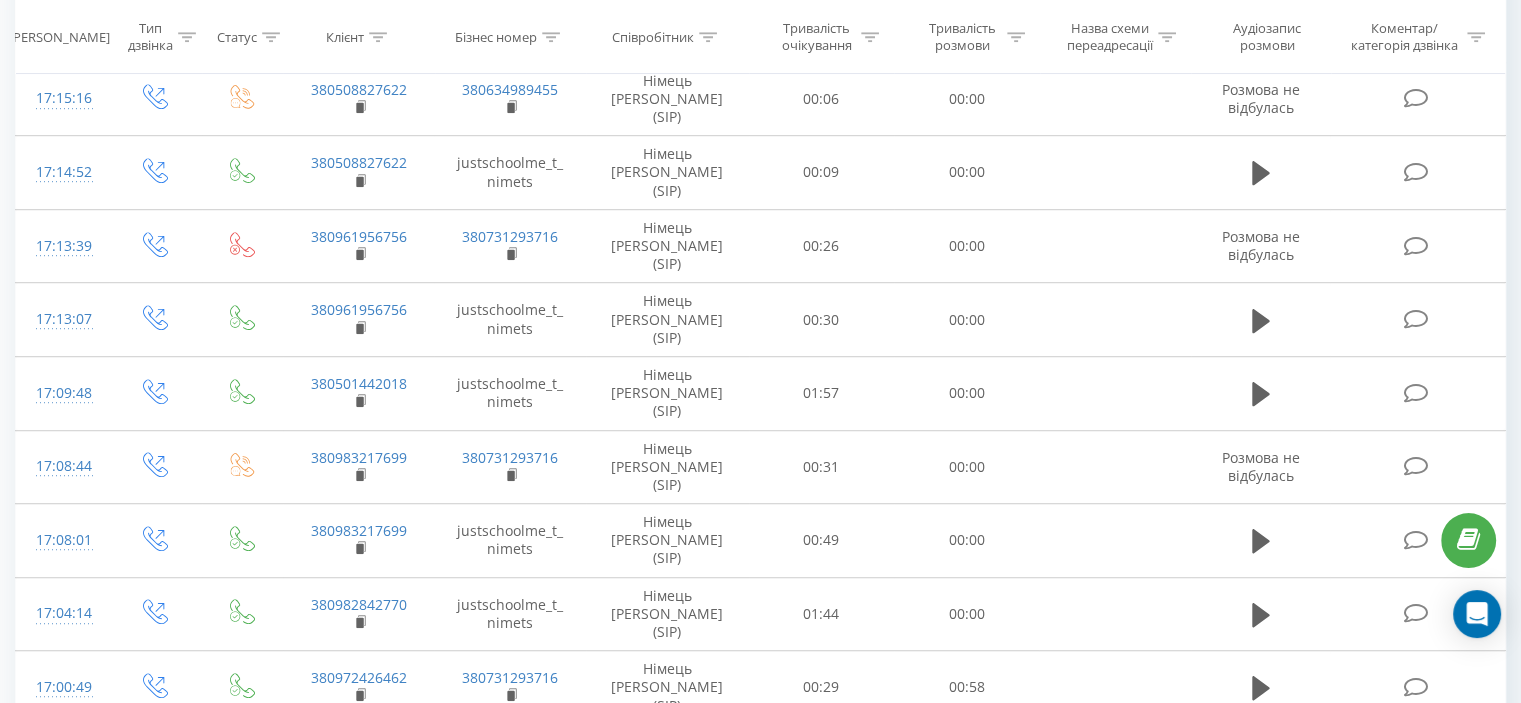 scroll, scrollTop: 1196, scrollLeft: 0, axis: vertical 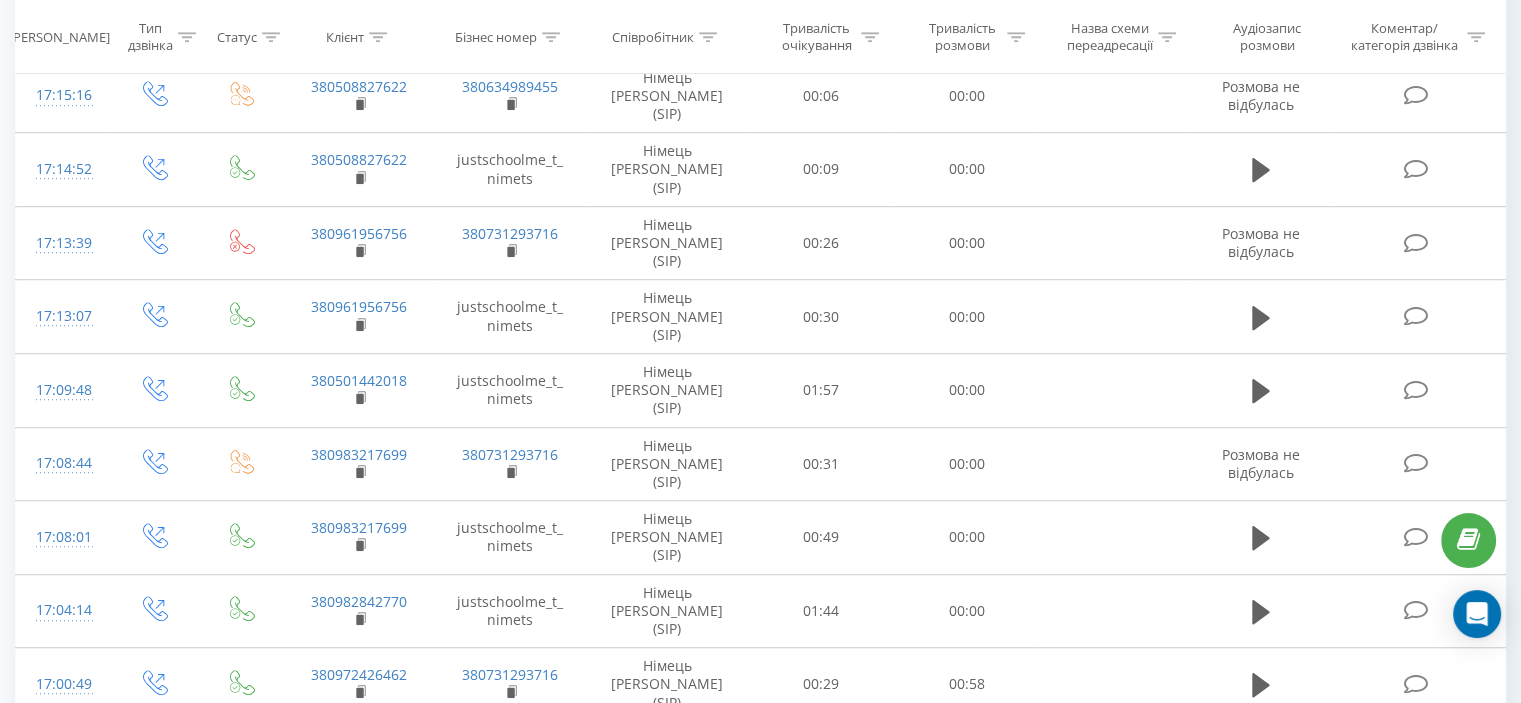 click on "1" at bounding box center (1172, 1064) 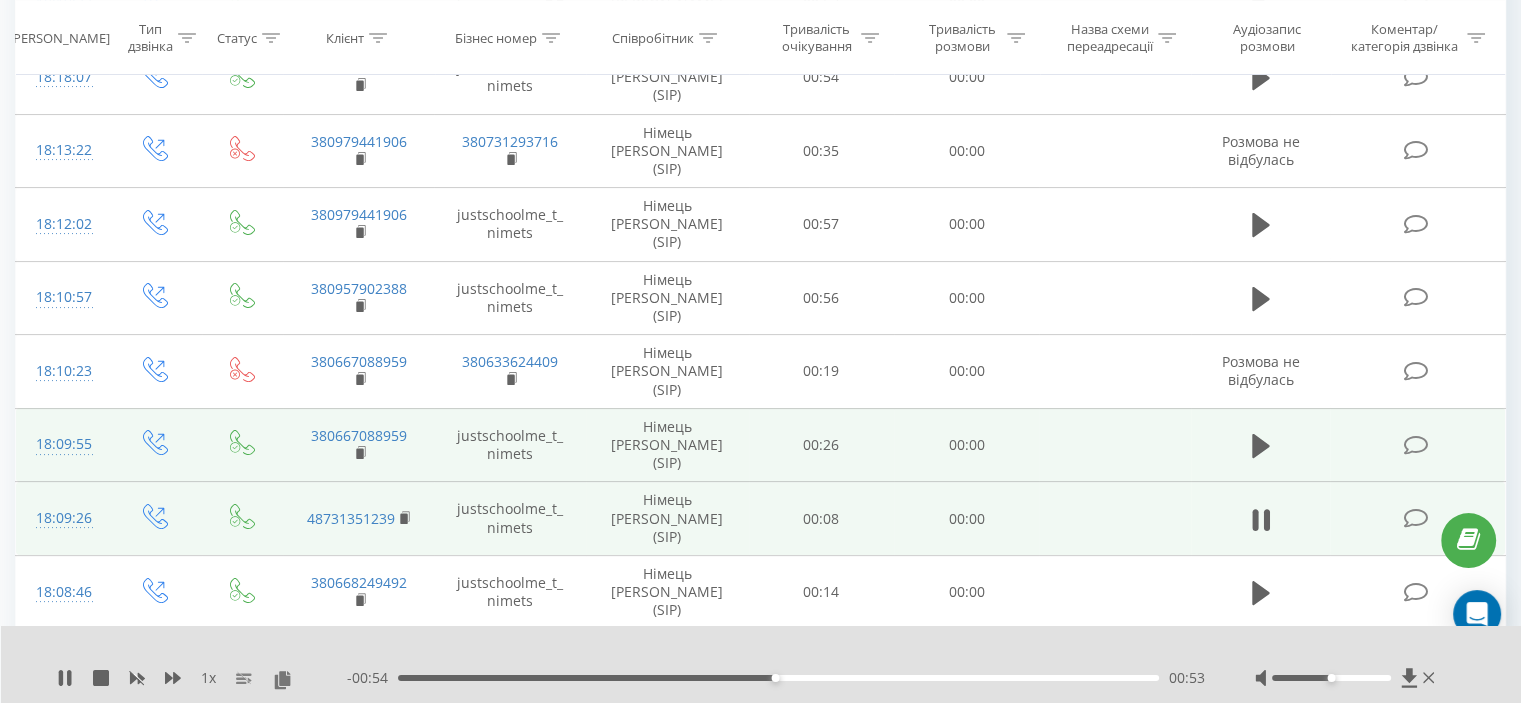 scroll, scrollTop: 432, scrollLeft: 0, axis: vertical 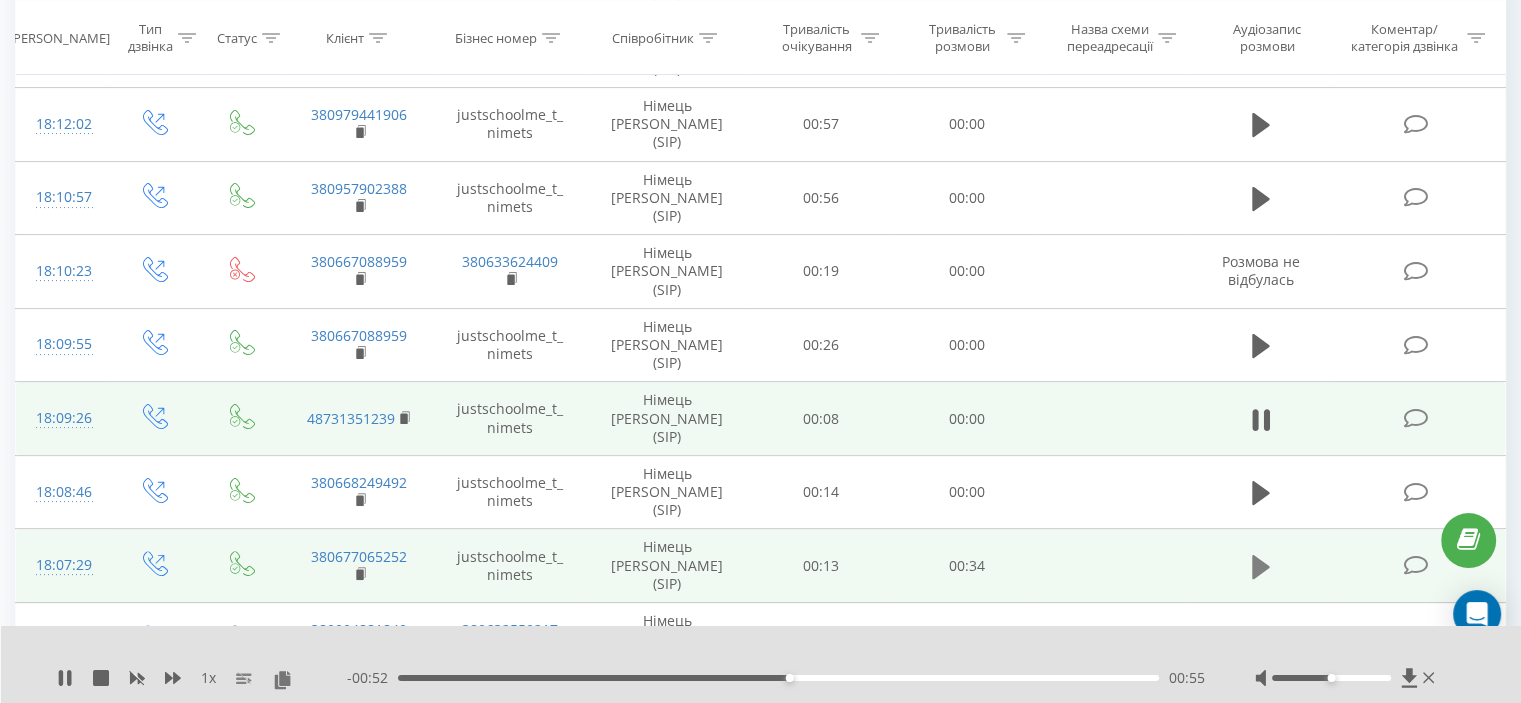 click at bounding box center [1261, 567] 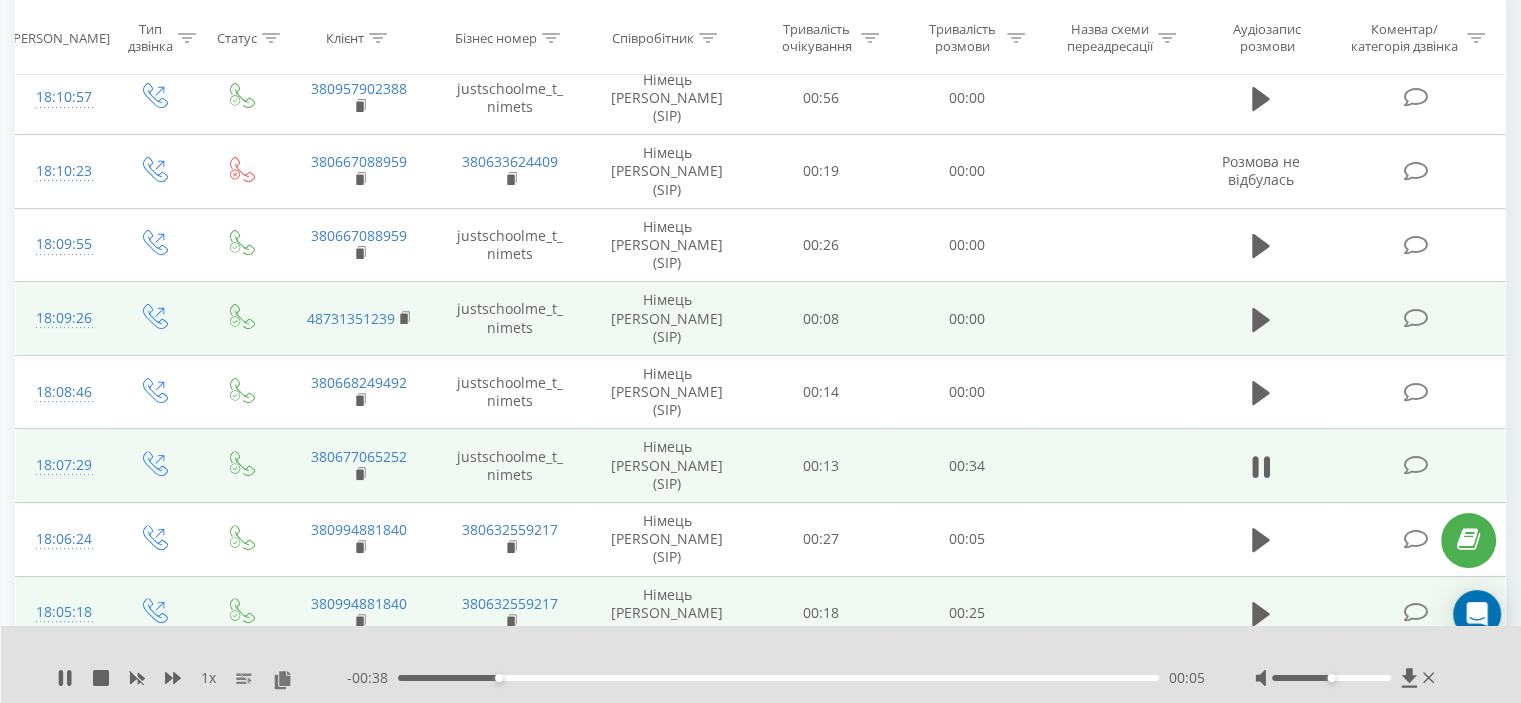 scroll, scrollTop: 632, scrollLeft: 0, axis: vertical 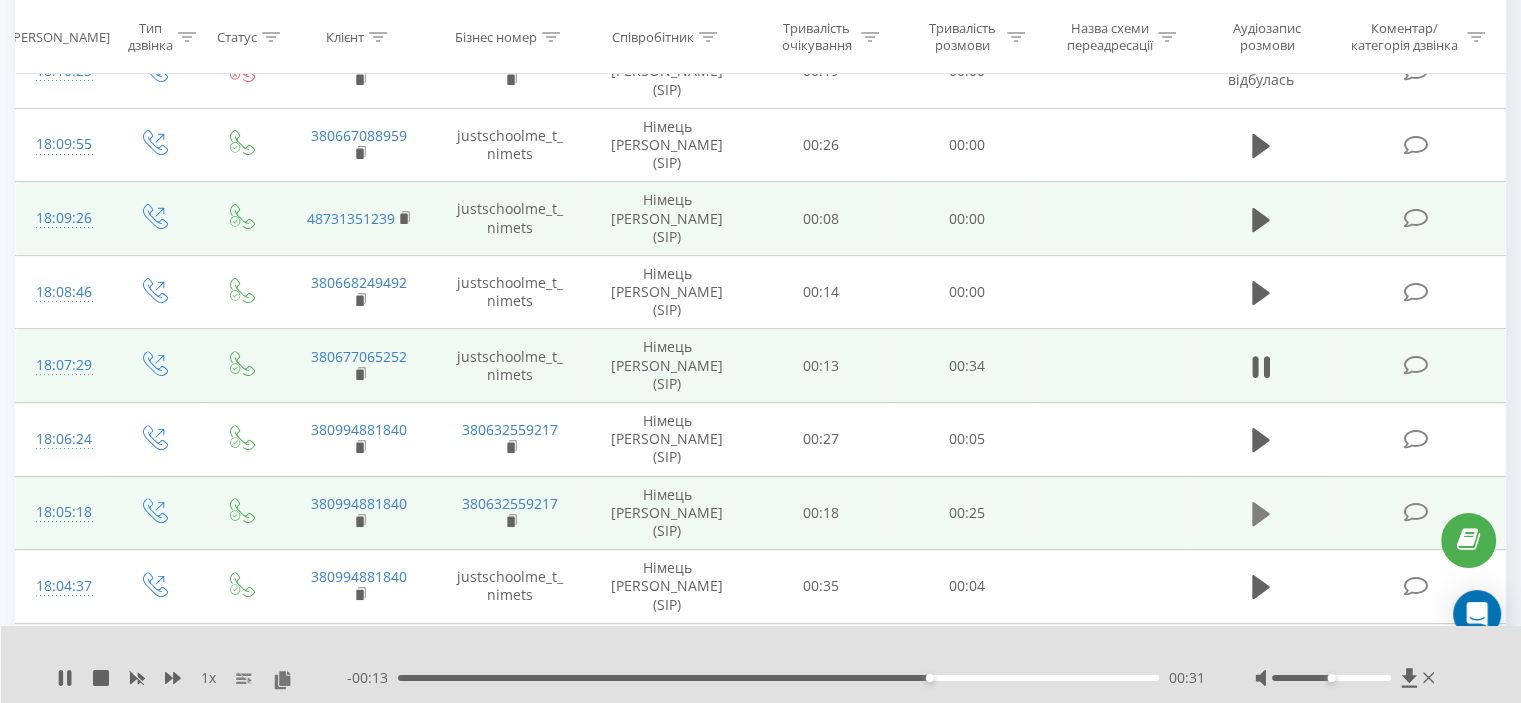 click 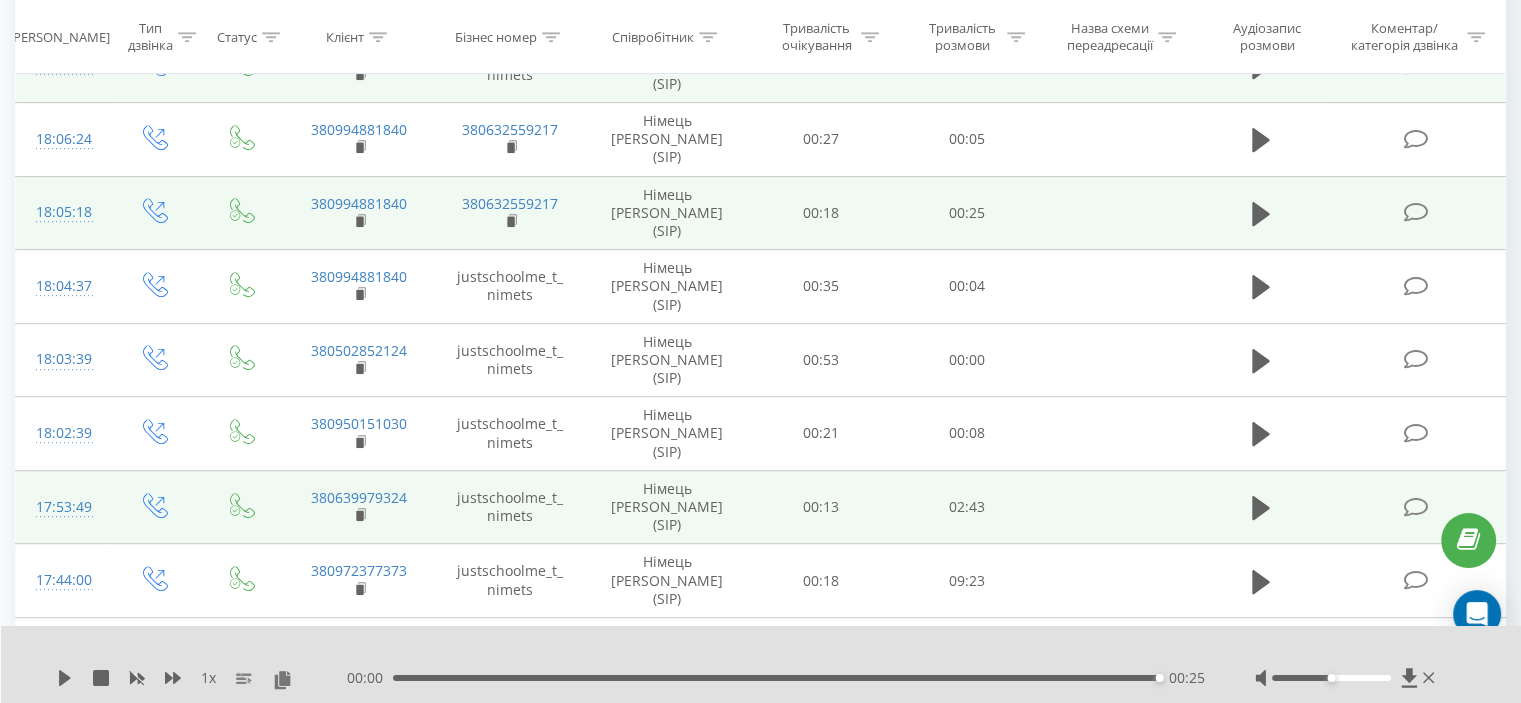 scroll, scrollTop: 1032, scrollLeft: 0, axis: vertical 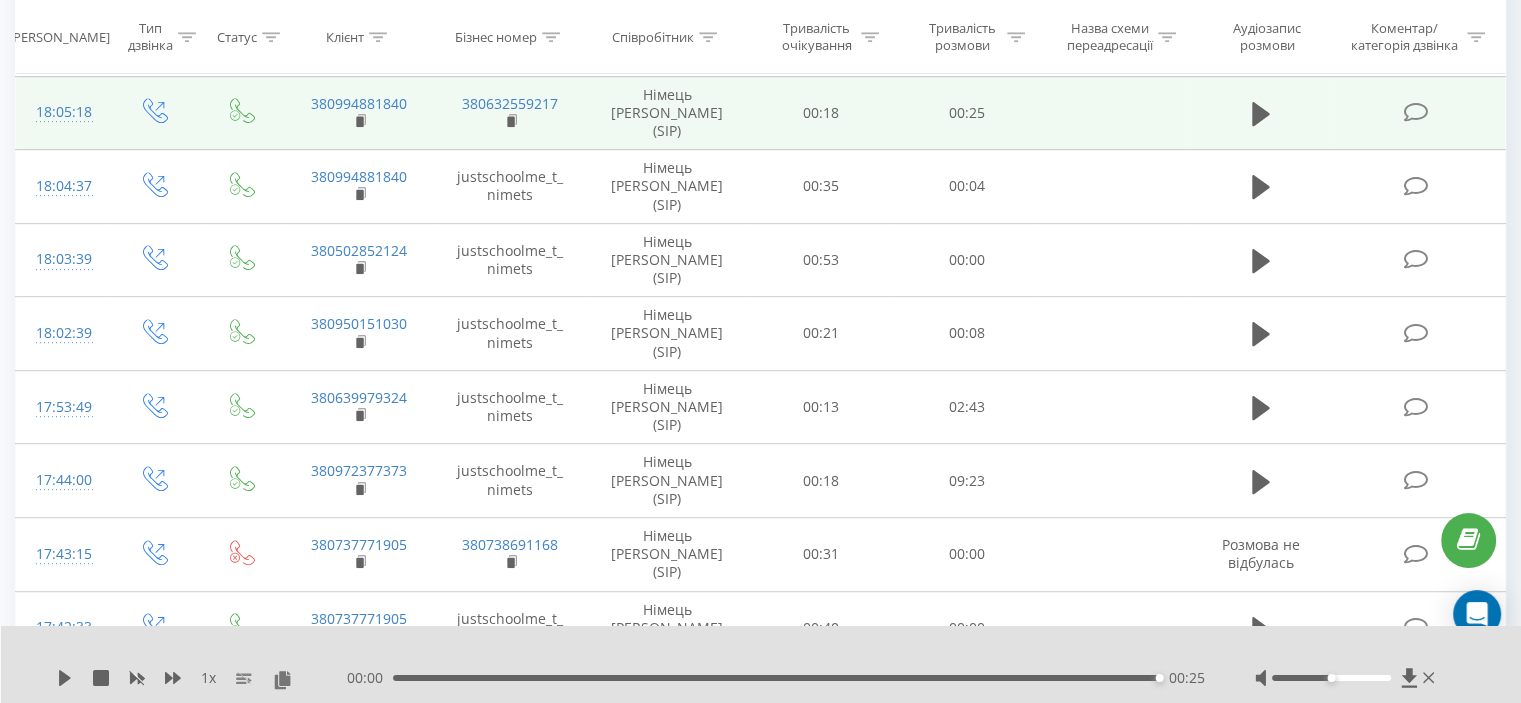 click 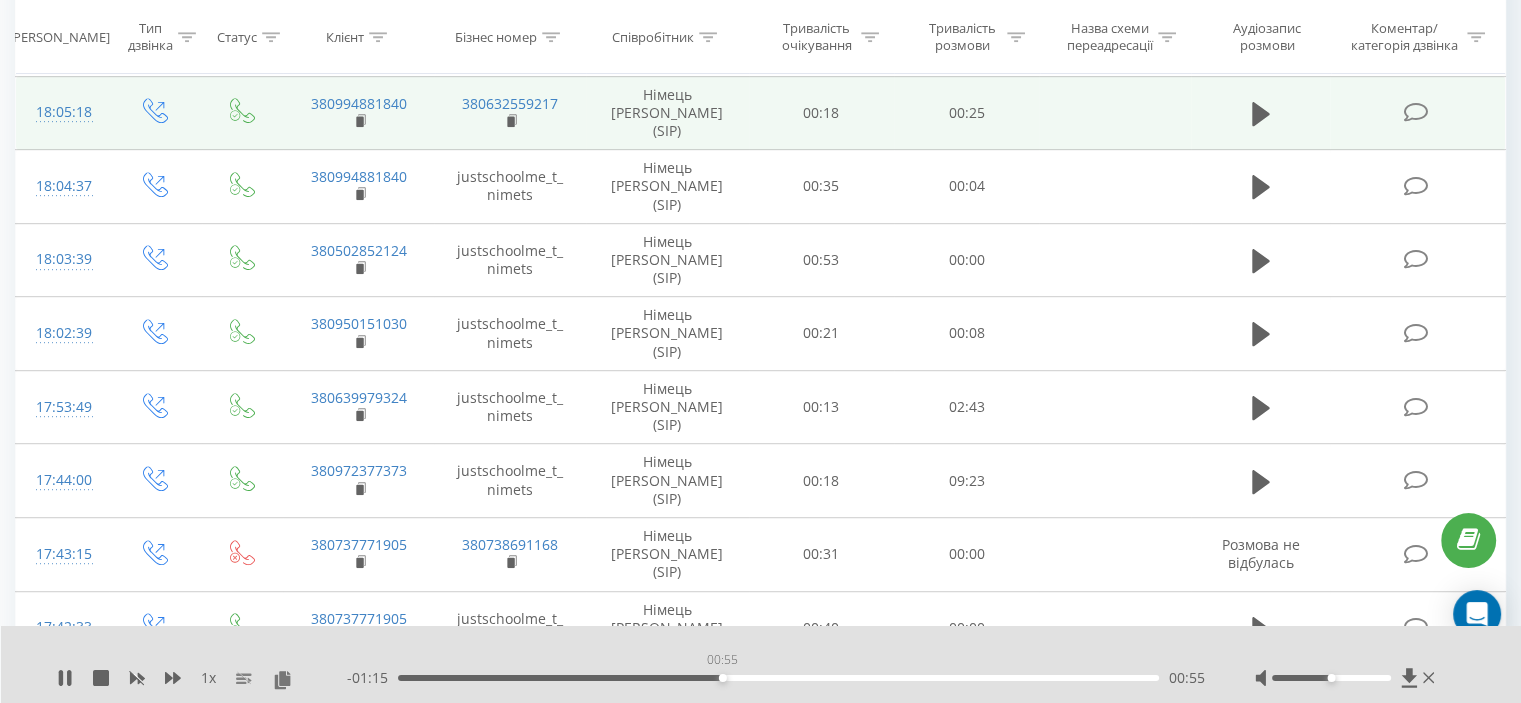click on "00:55" at bounding box center [778, 678] 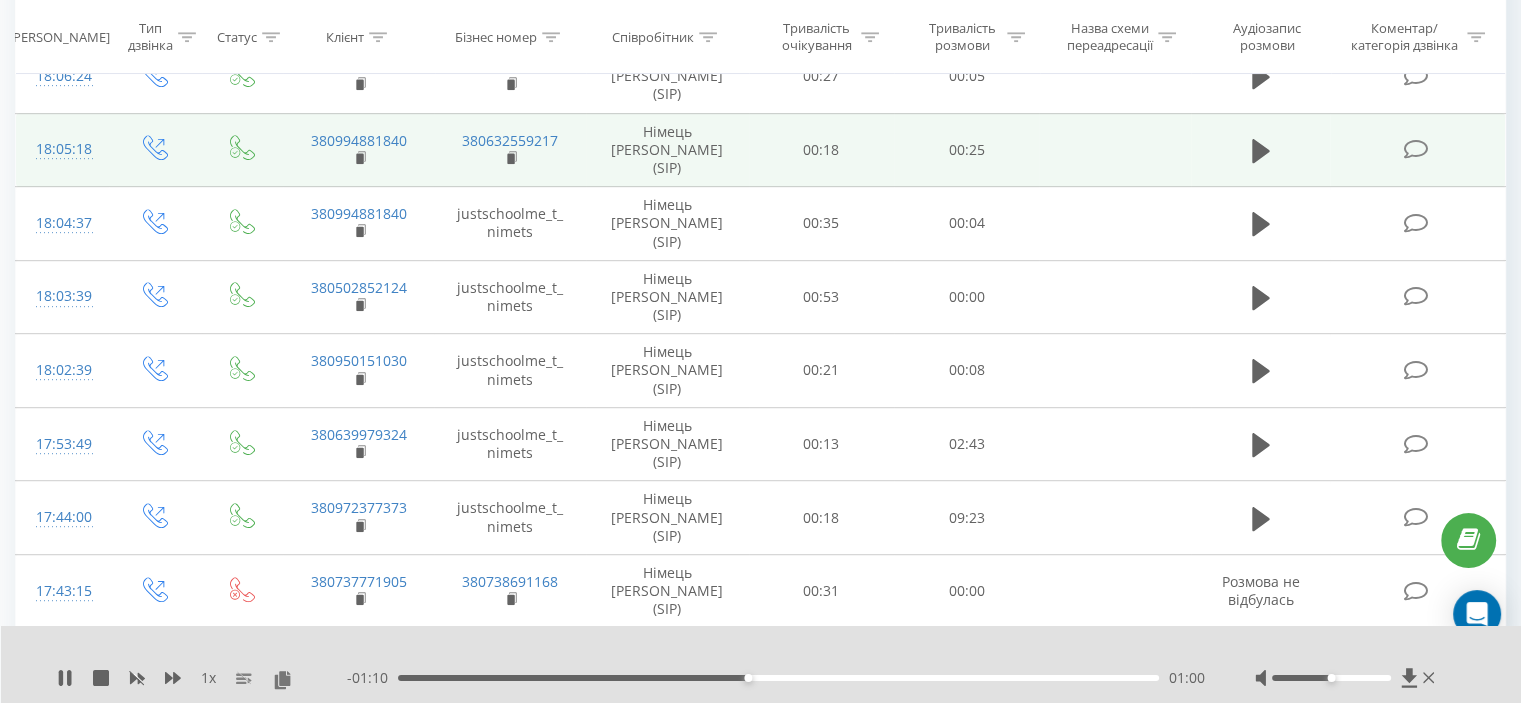 scroll, scrollTop: 896, scrollLeft: 0, axis: vertical 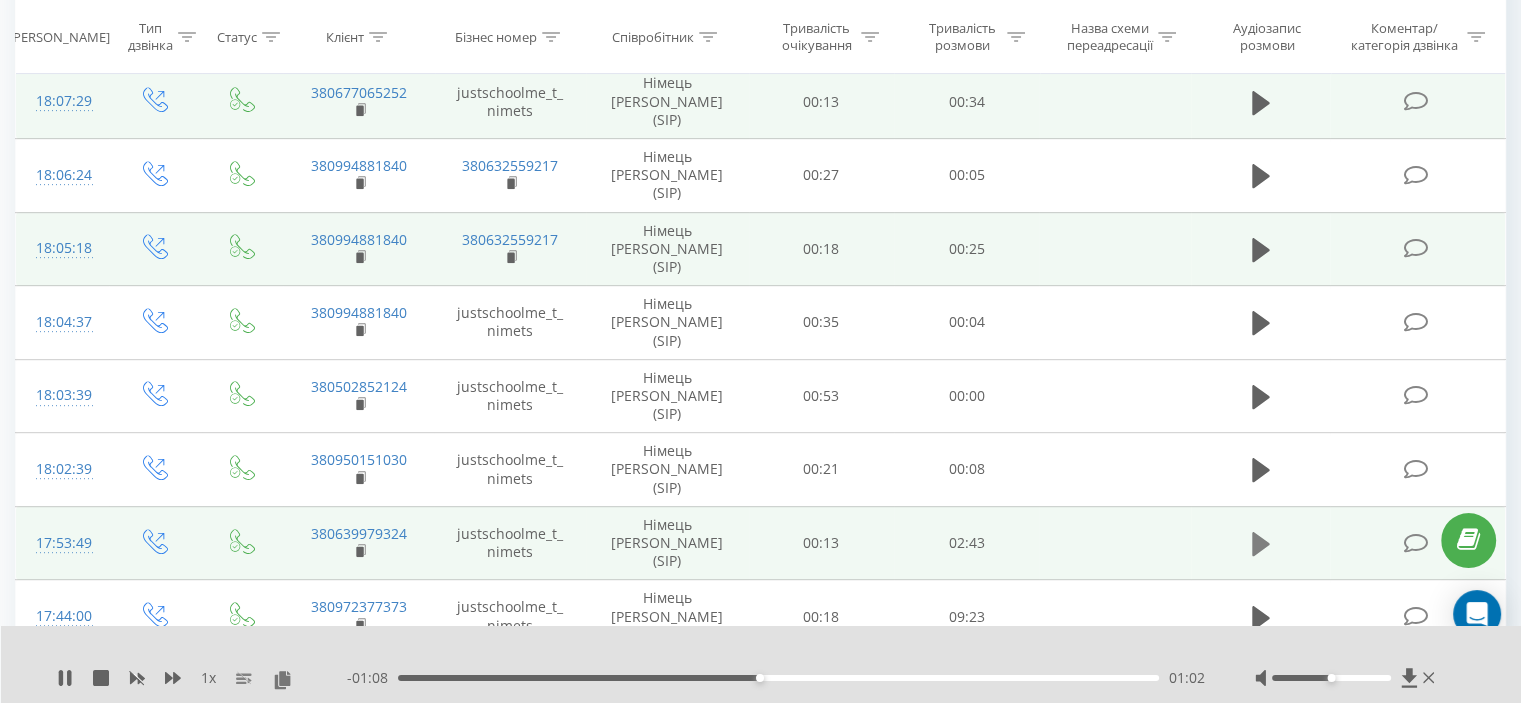 click 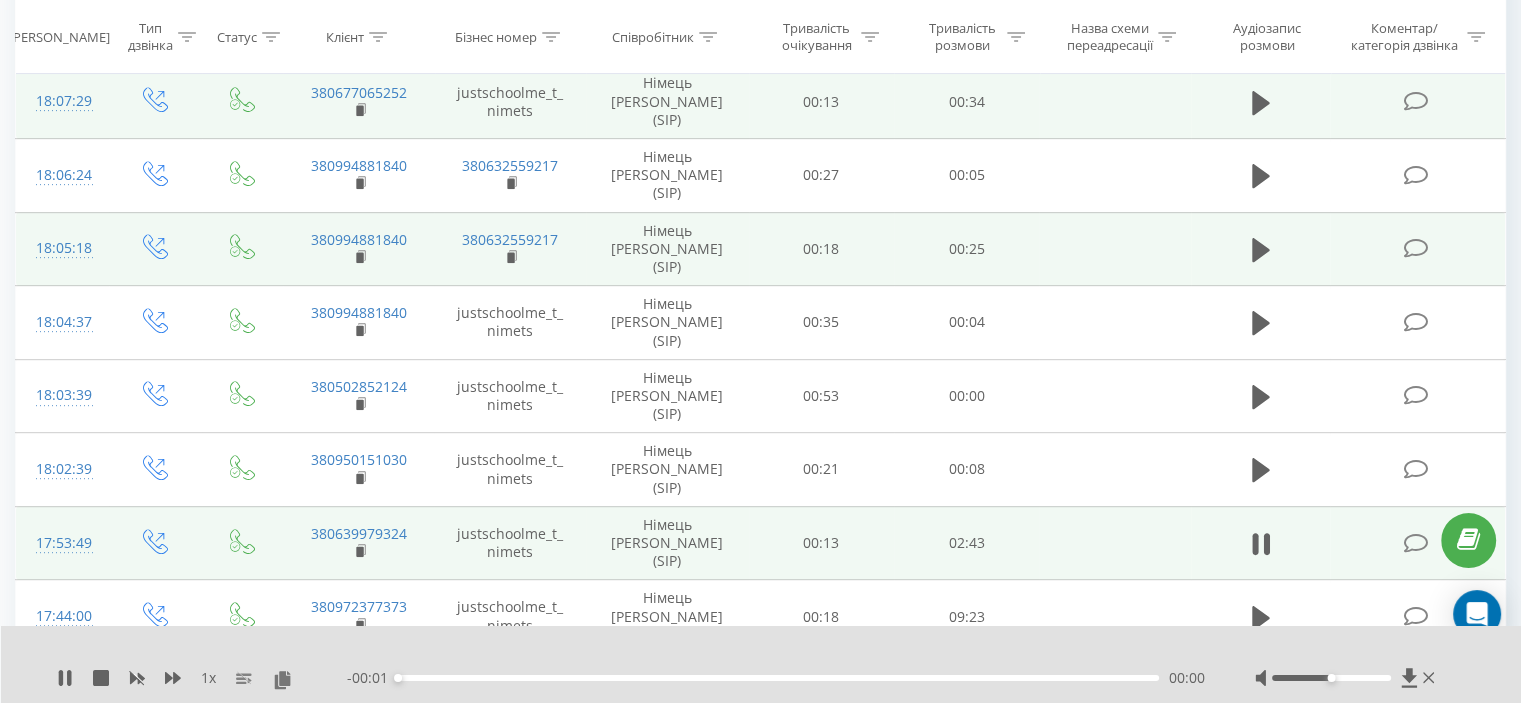 click on "- 00:01 00:00   00:00" at bounding box center [776, 678] 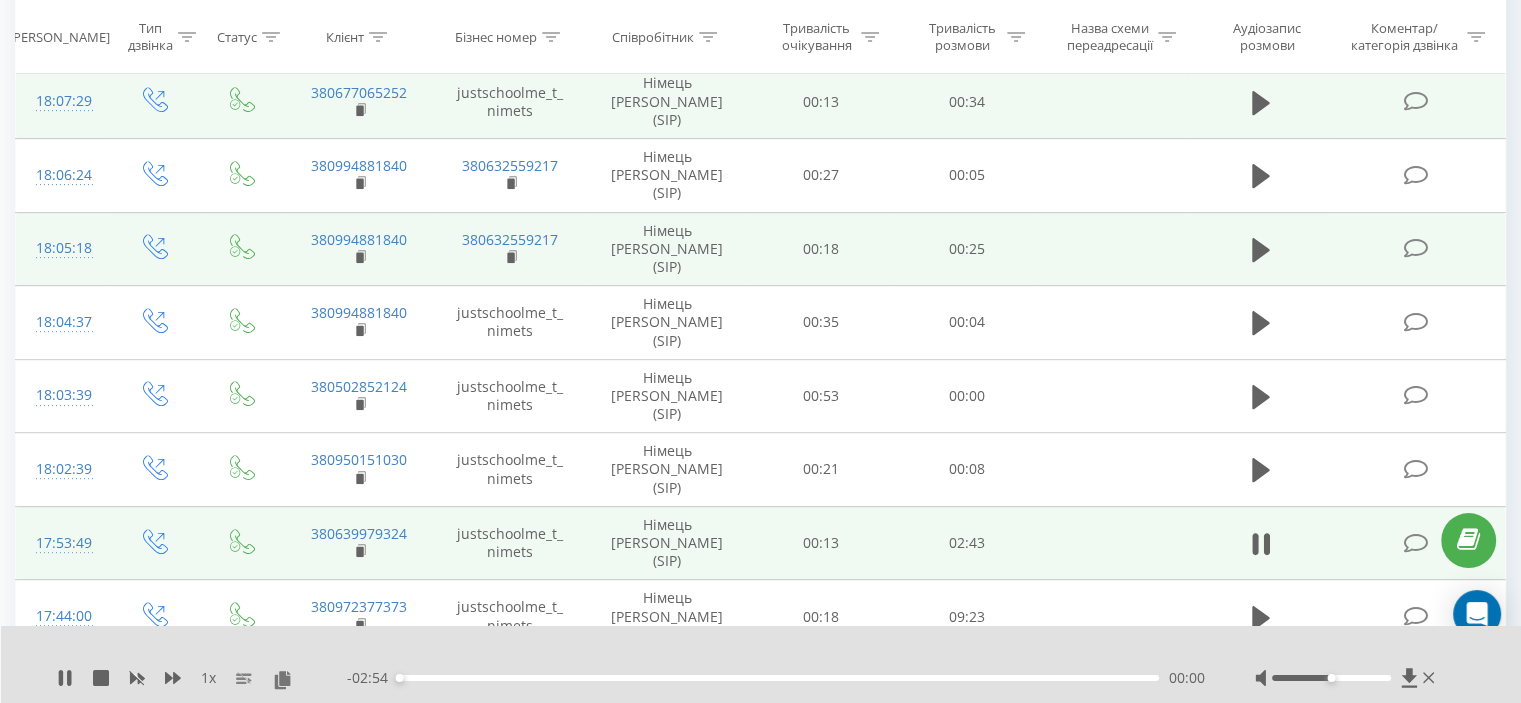 click on "- 02:54 00:00   00:00" at bounding box center (776, 678) 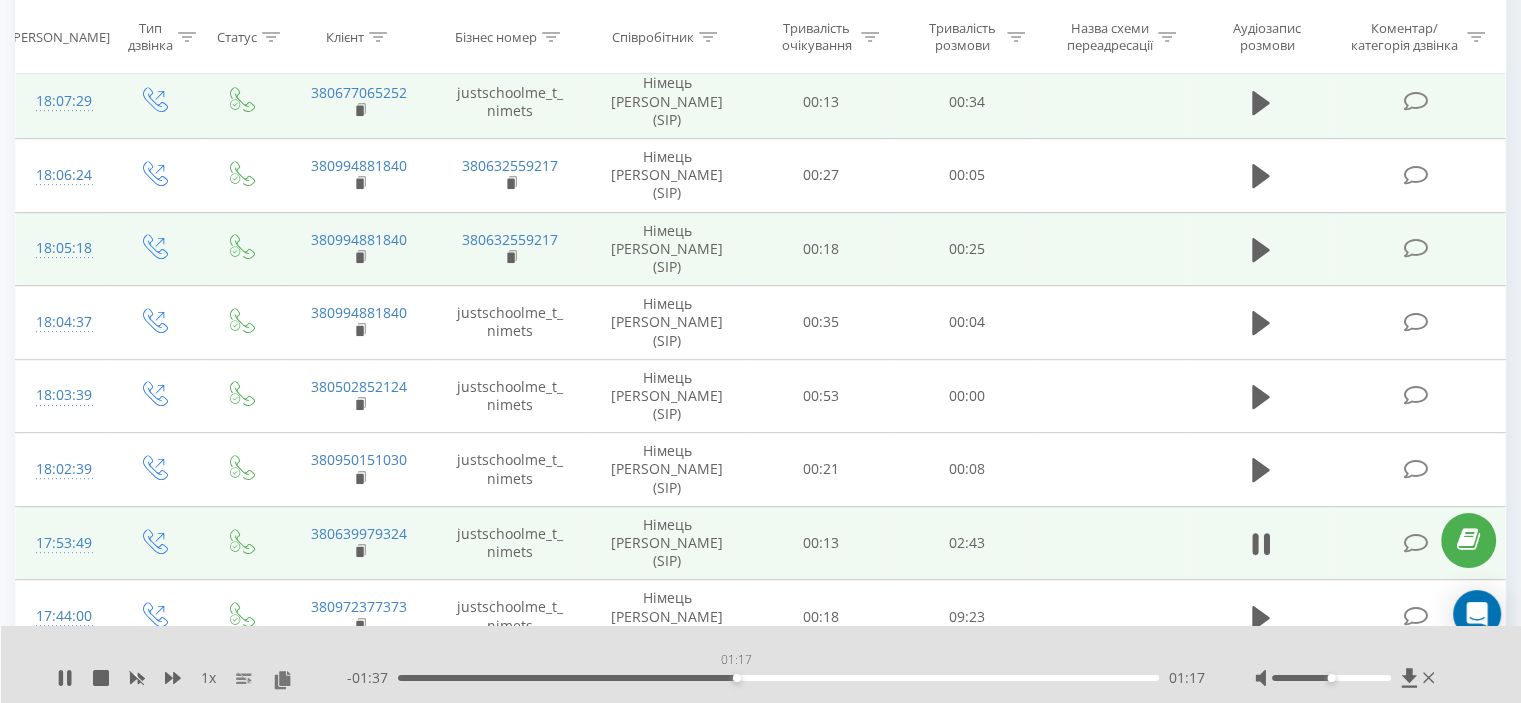click on "01:17" at bounding box center [778, 678] 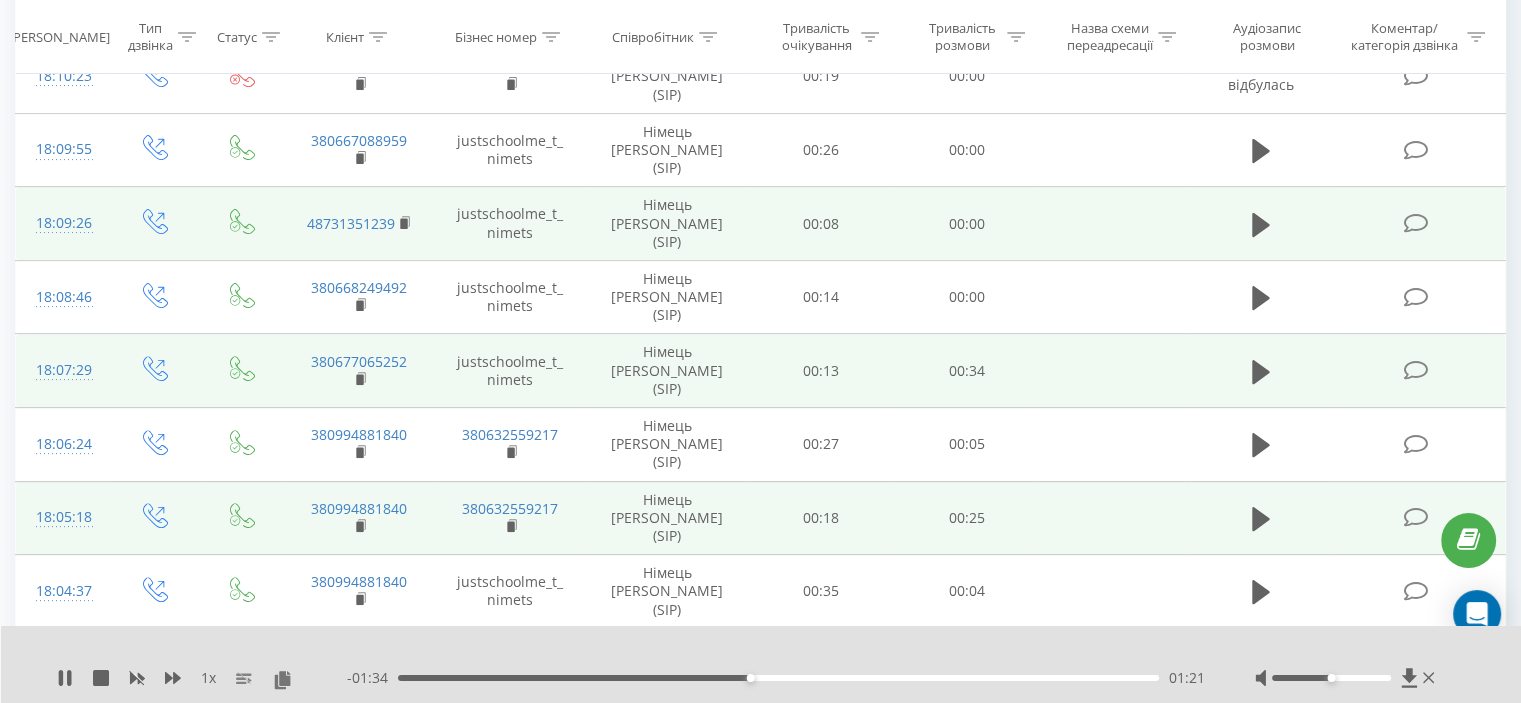 scroll, scrollTop: 596, scrollLeft: 0, axis: vertical 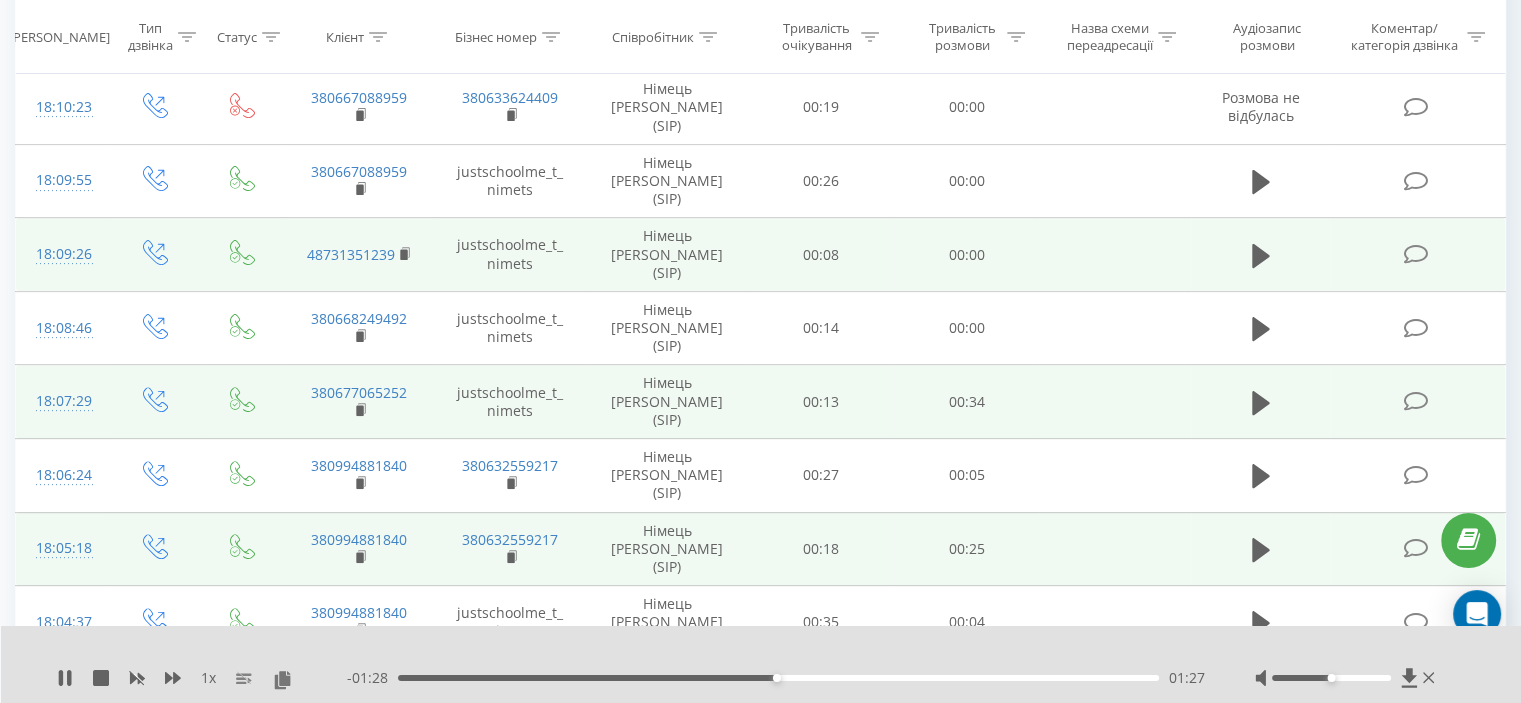 click 